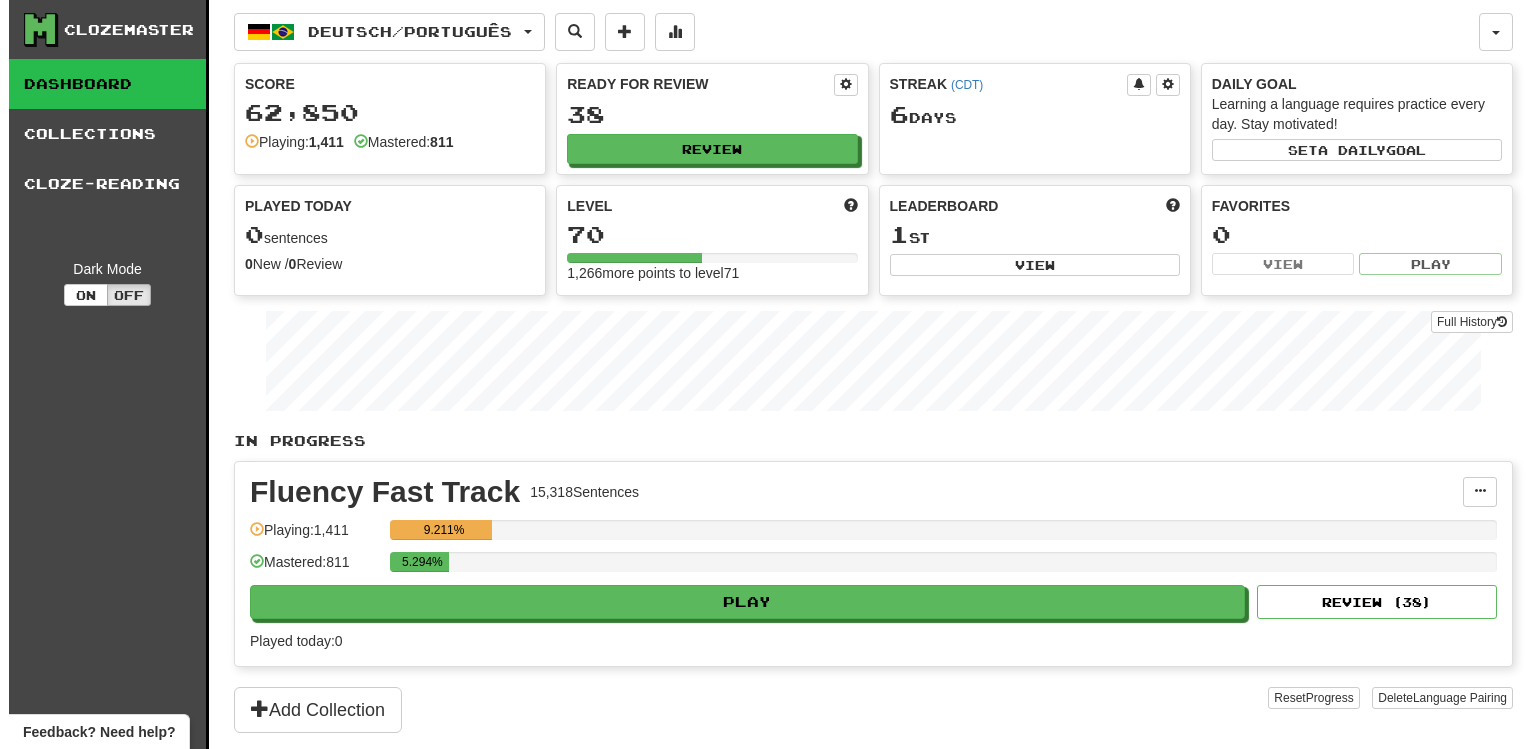 scroll, scrollTop: 0, scrollLeft: 0, axis: both 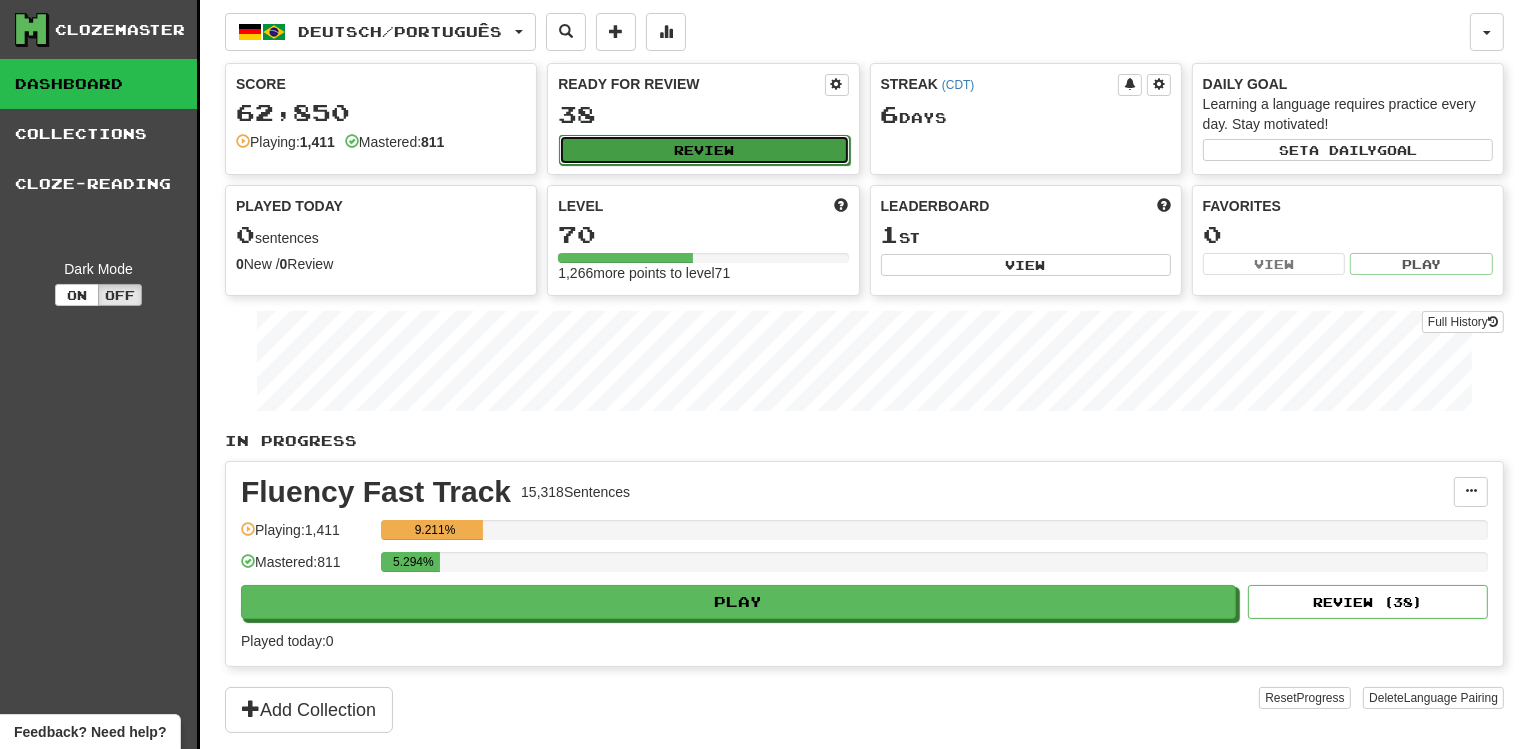 click on "Review" at bounding box center (704, 150) 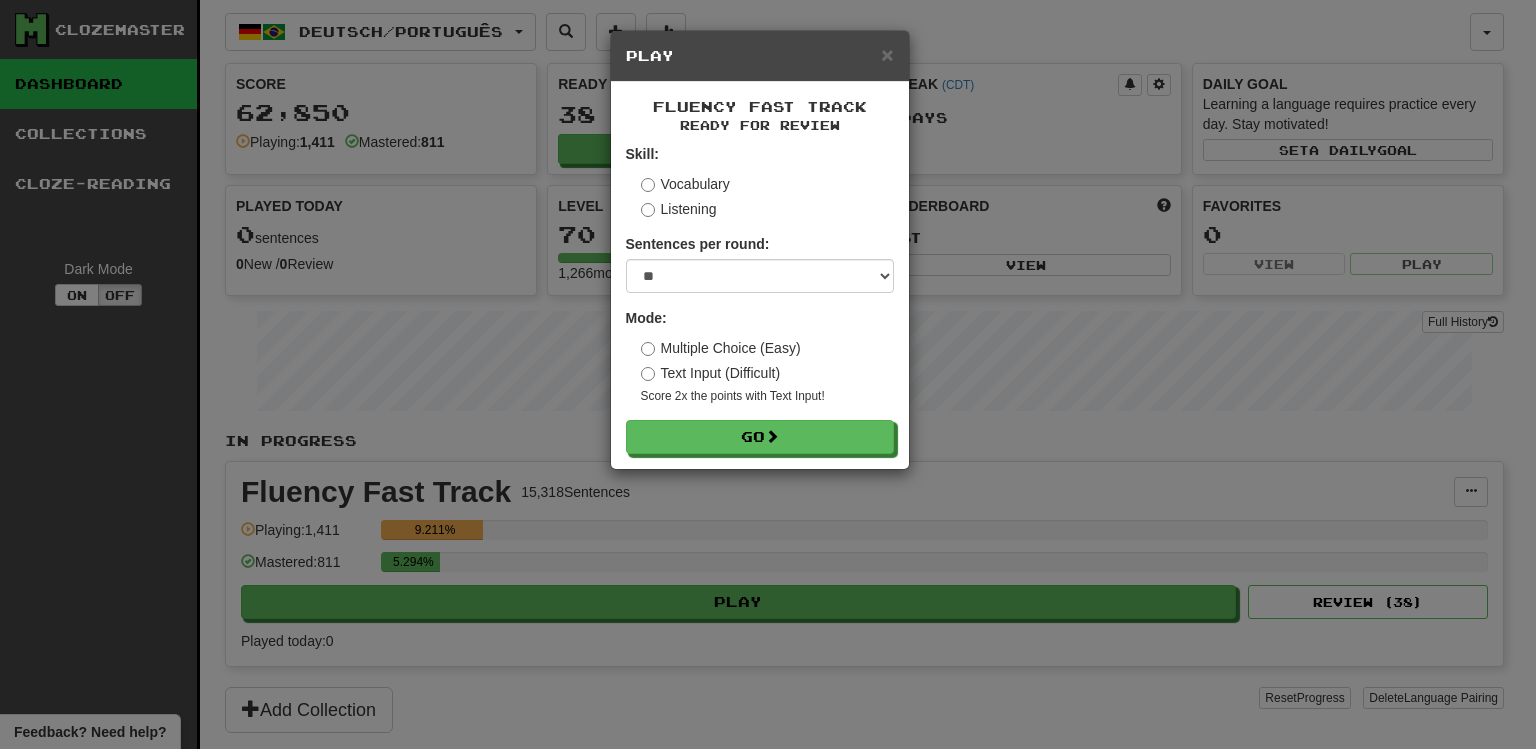 click on "Text Input (Difficult)" at bounding box center [711, 373] 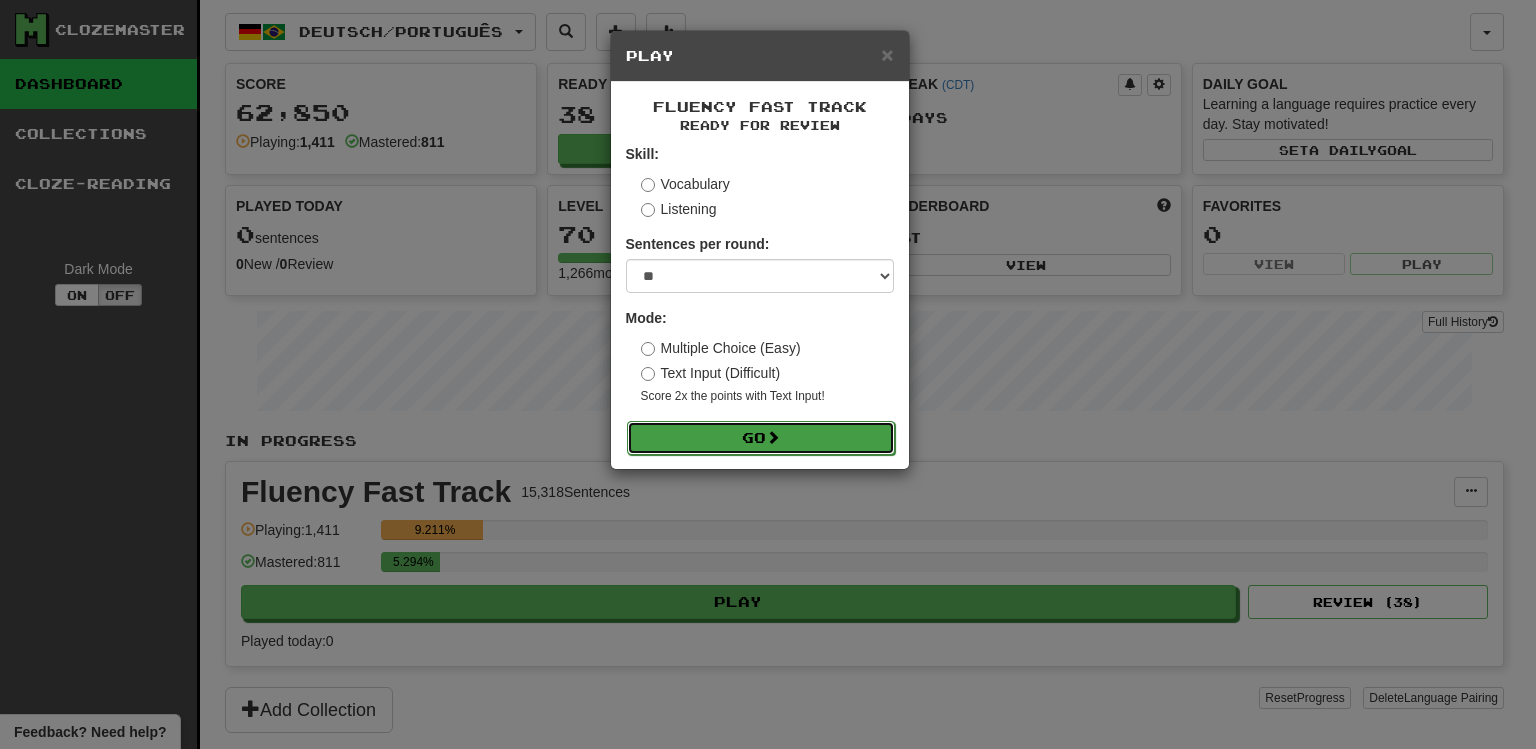 click on "Go" at bounding box center [761, 438] 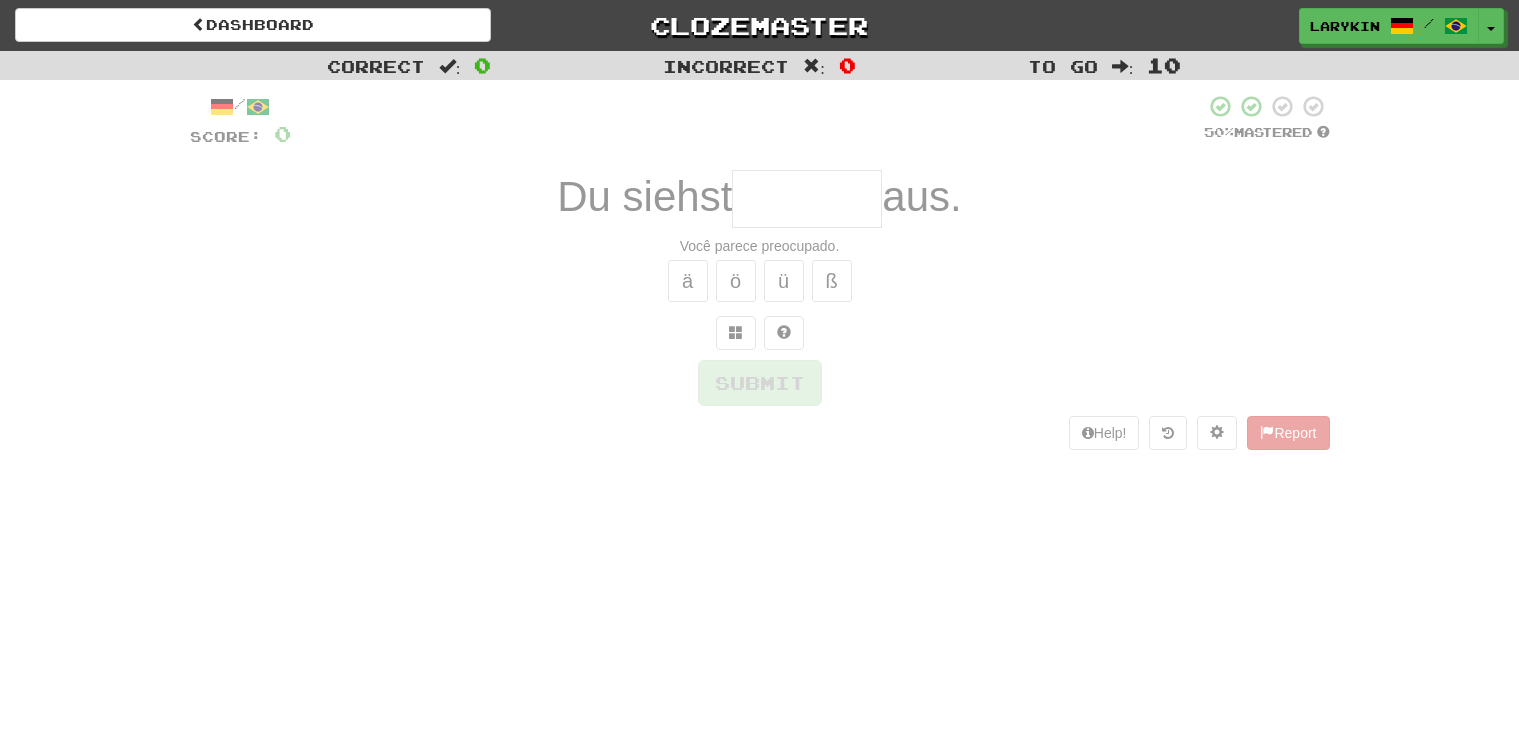 scroll, scrollTop: 0, scrollLeft: 0, axis: both 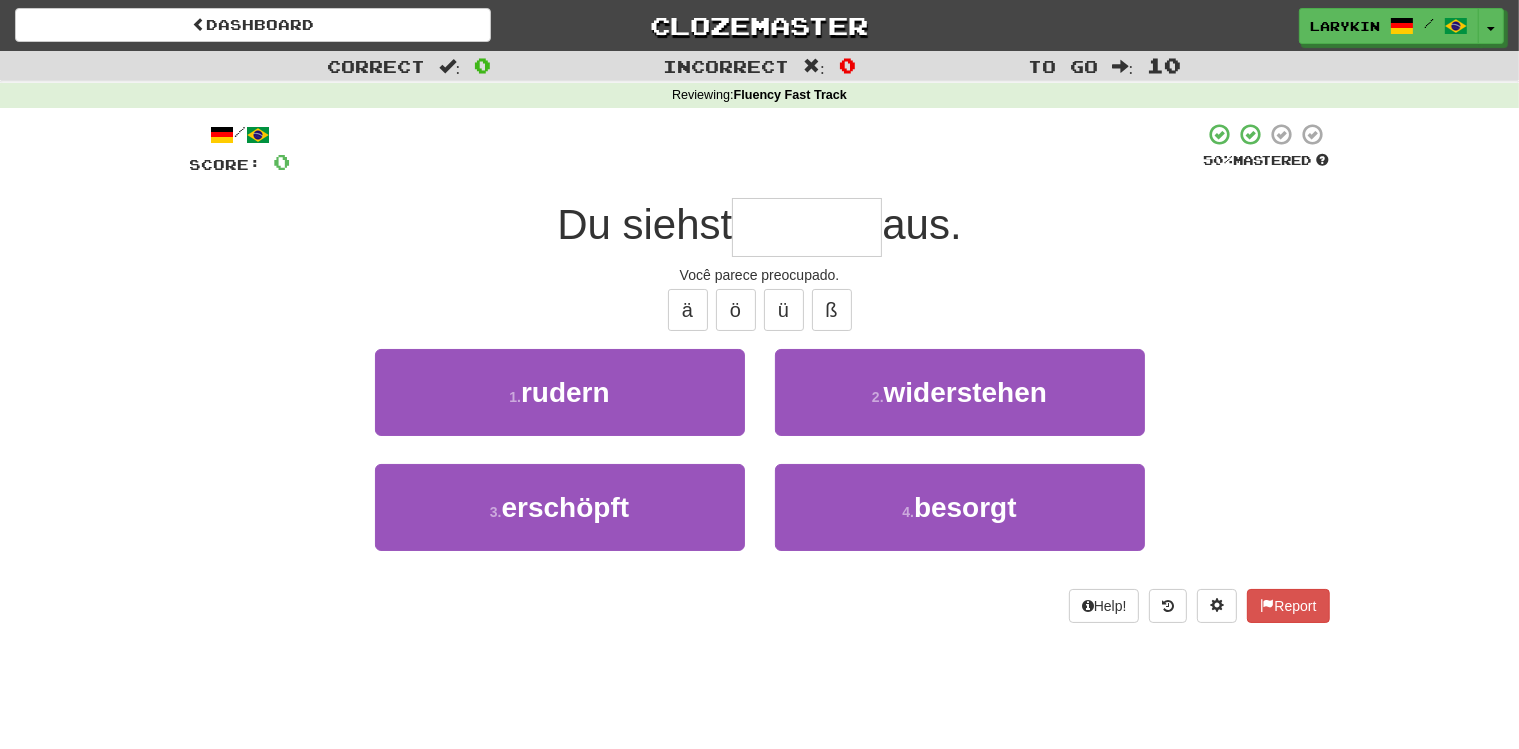 type on "*******" 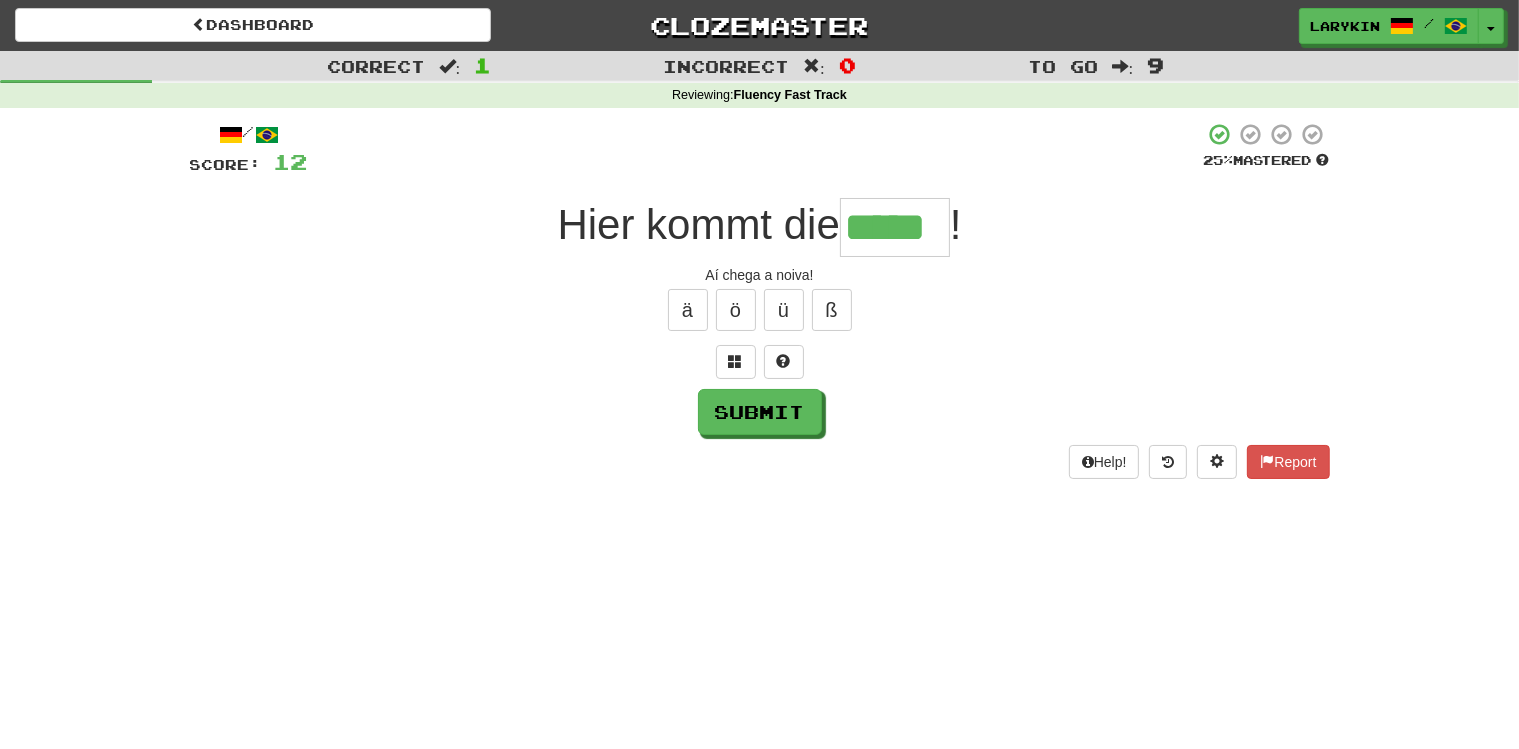 type on "*****" 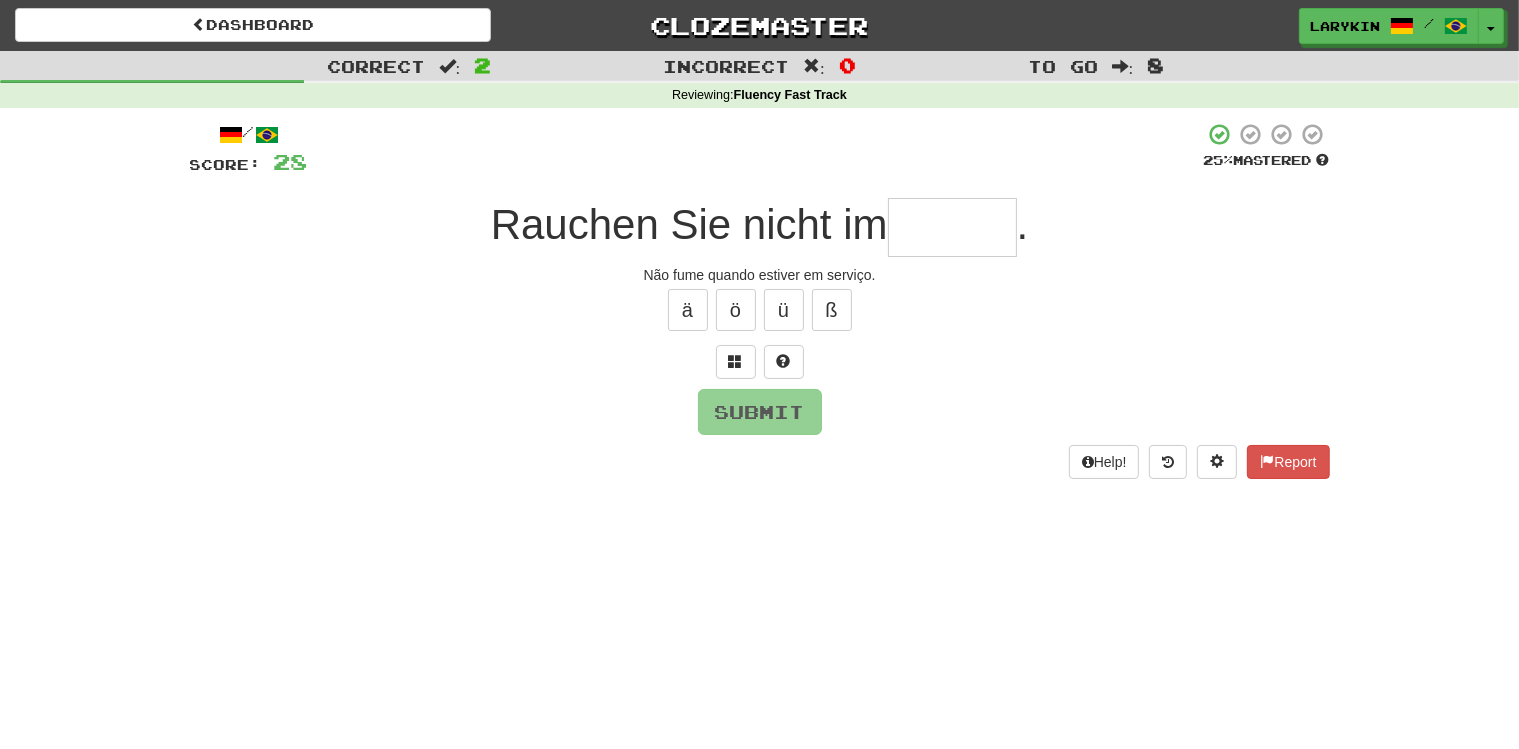 type on "*" 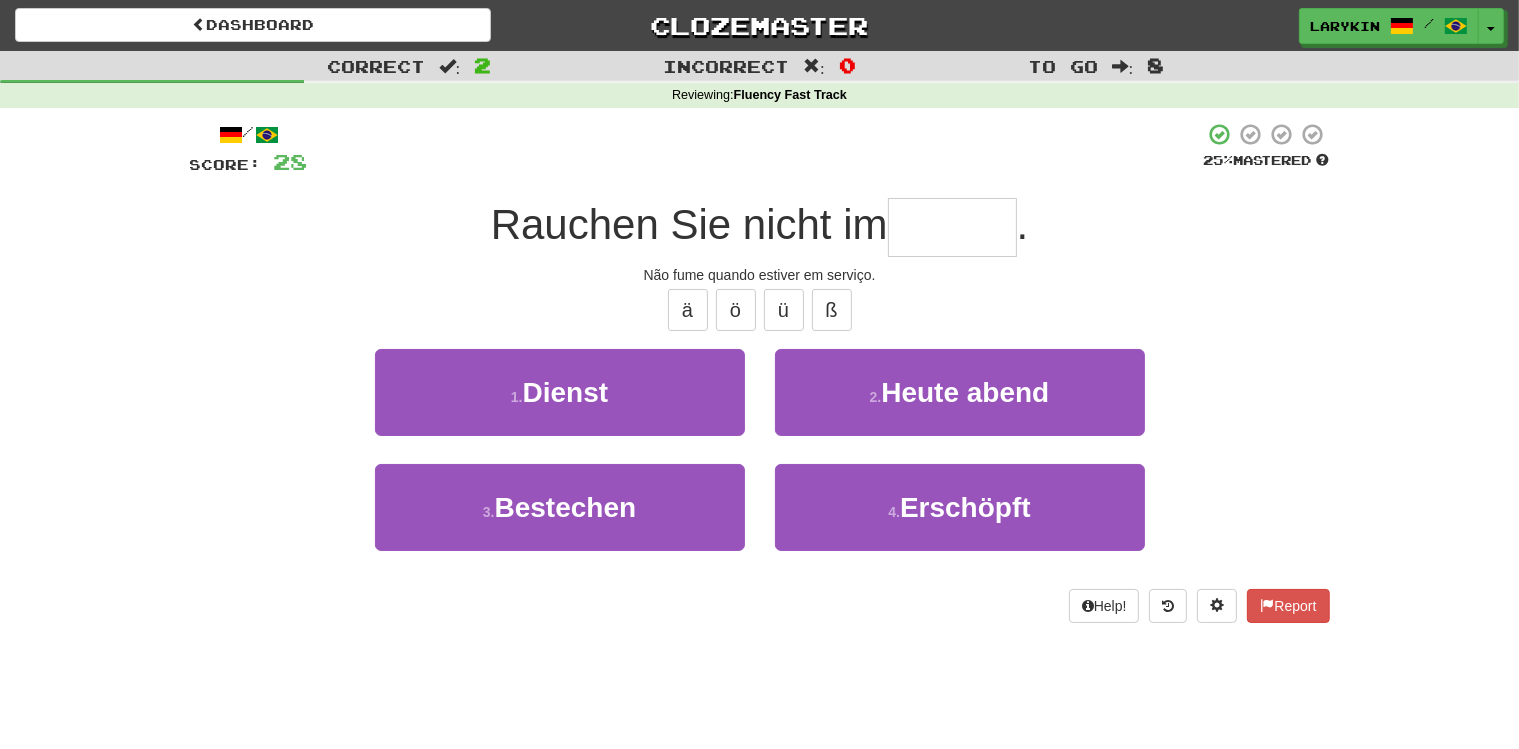 type on "******" 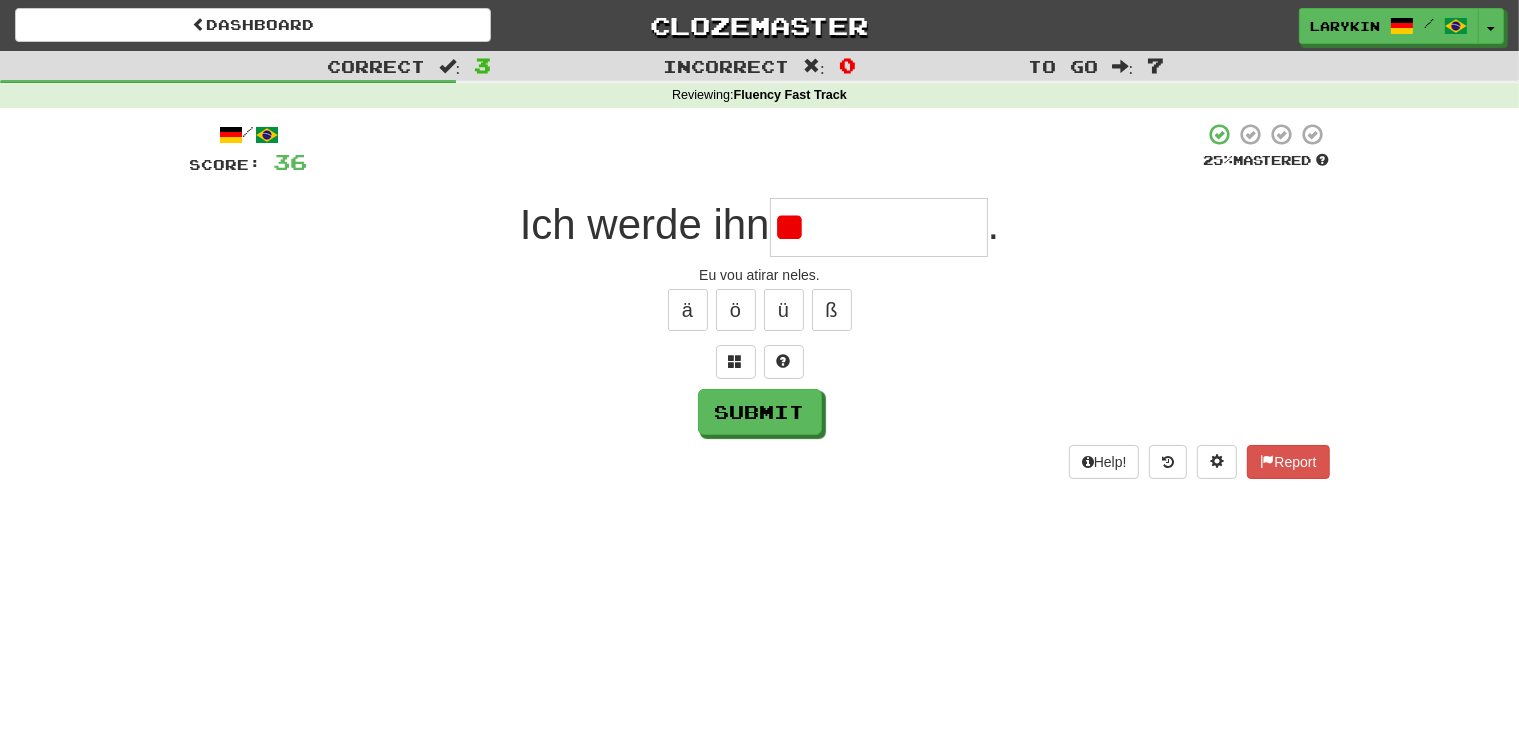 type on "*" 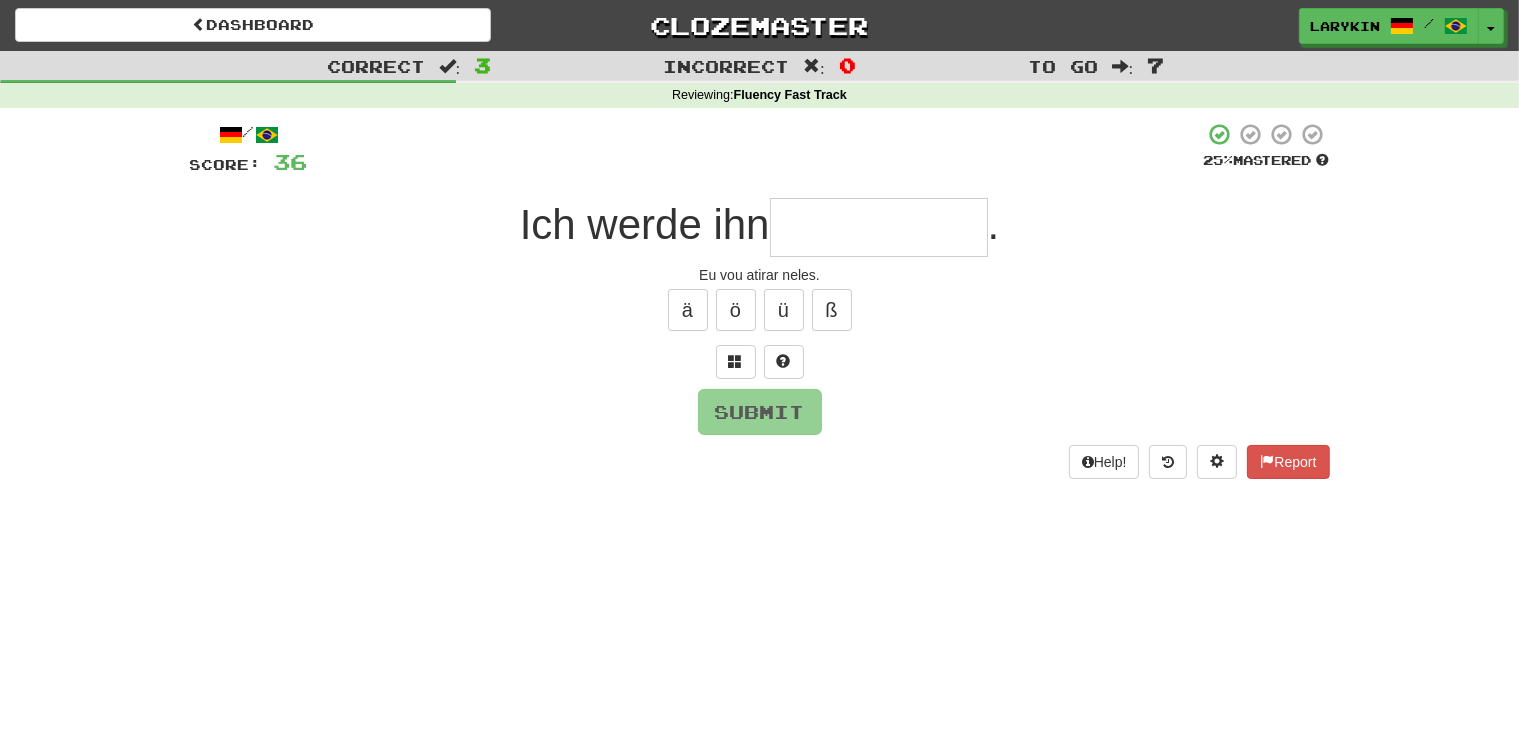 type on "*" 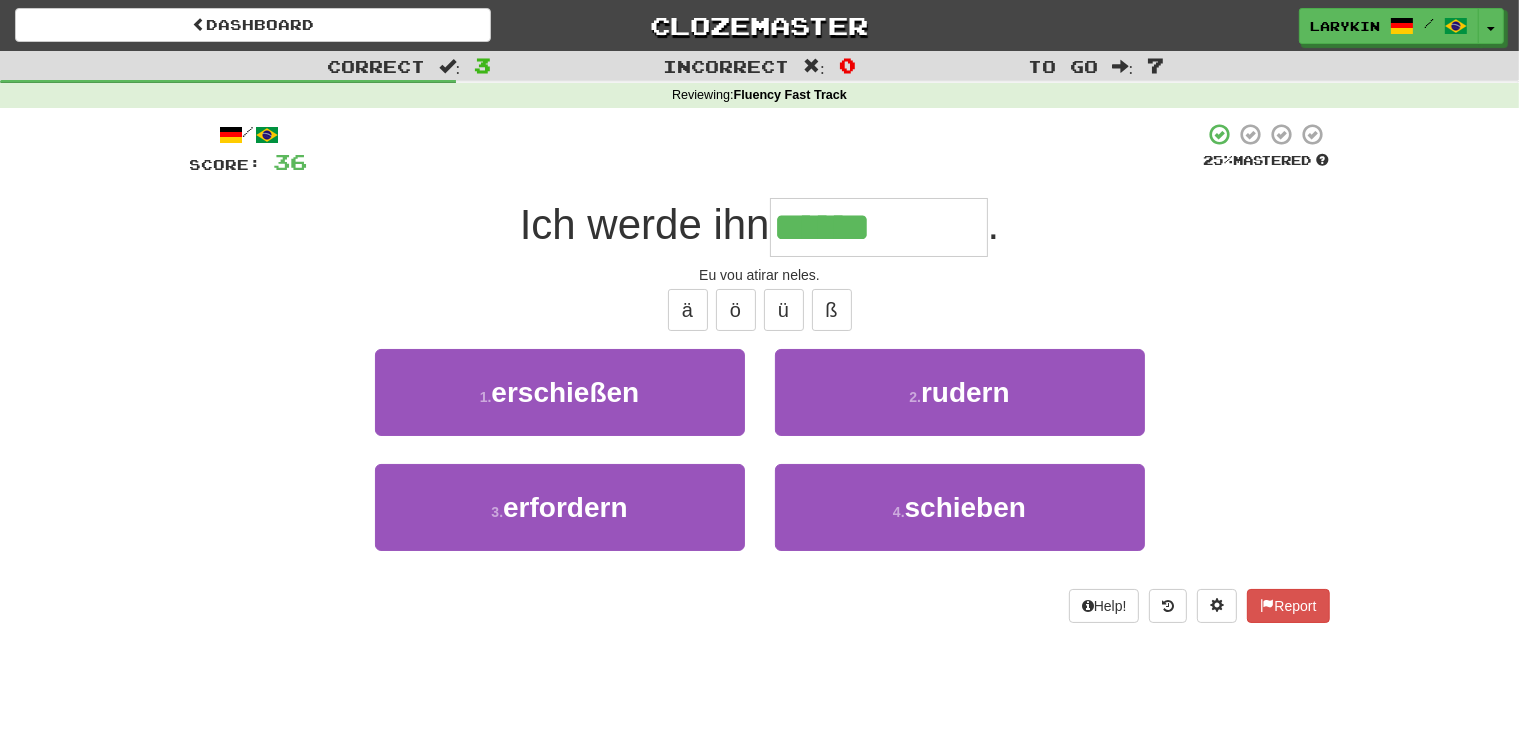 type on "**********" 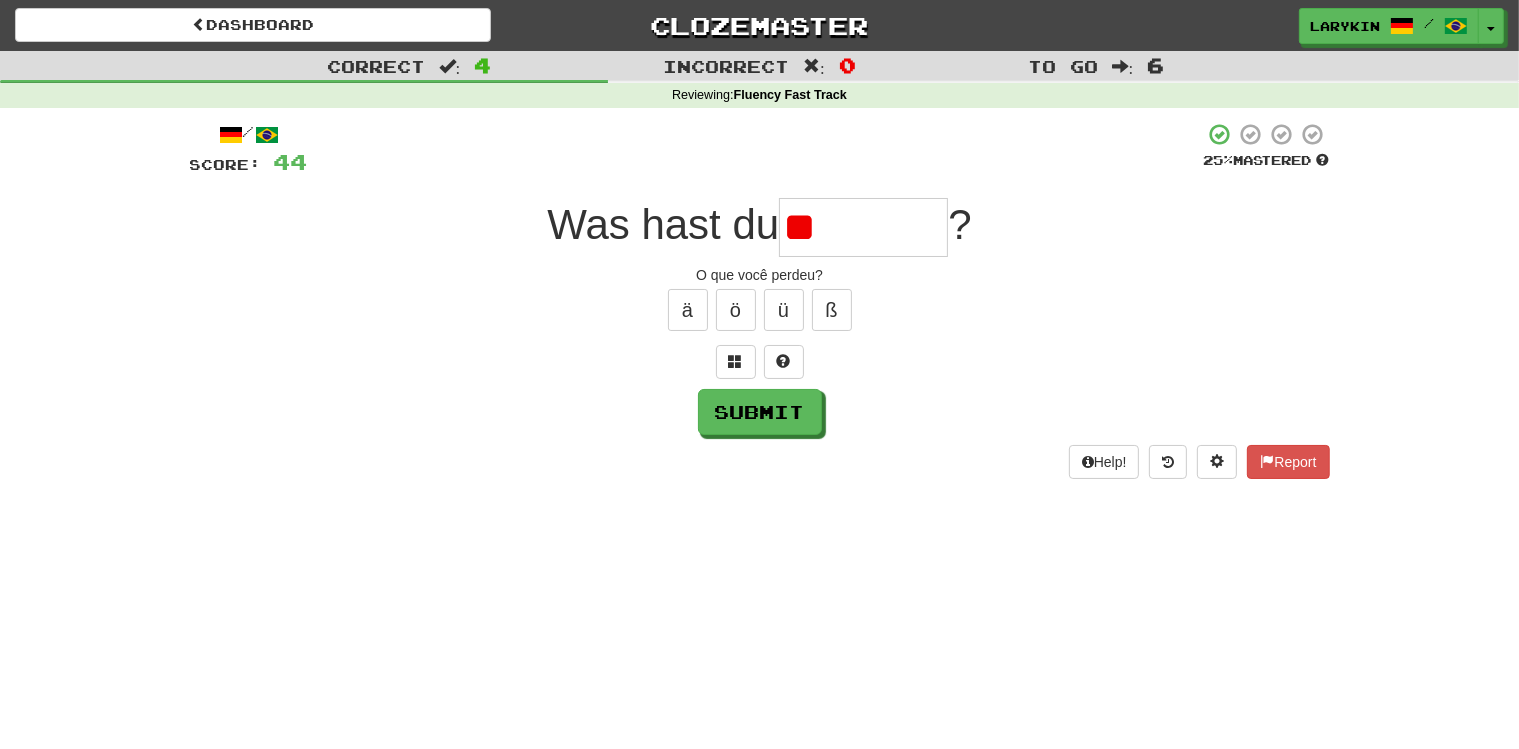 type on "*" 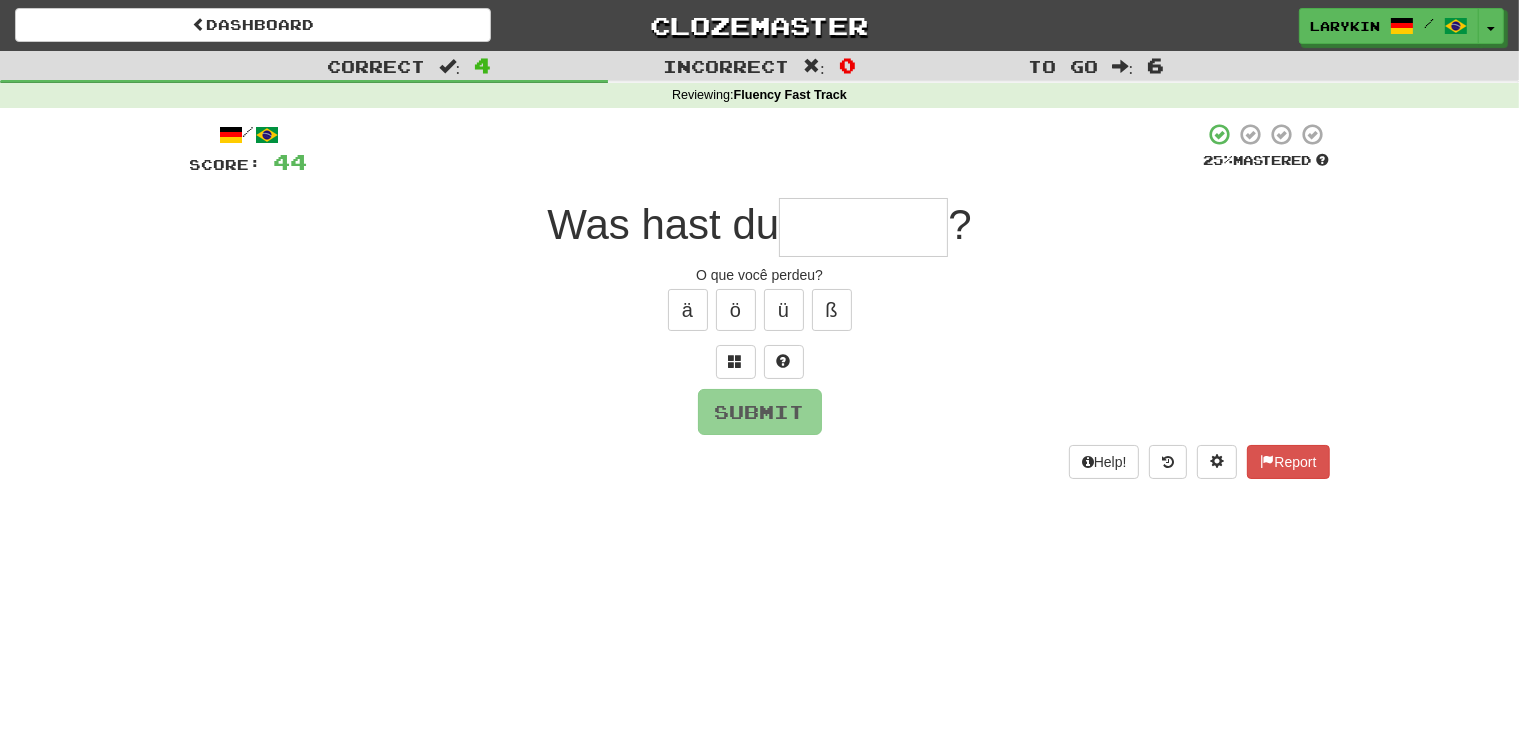 type on "*" 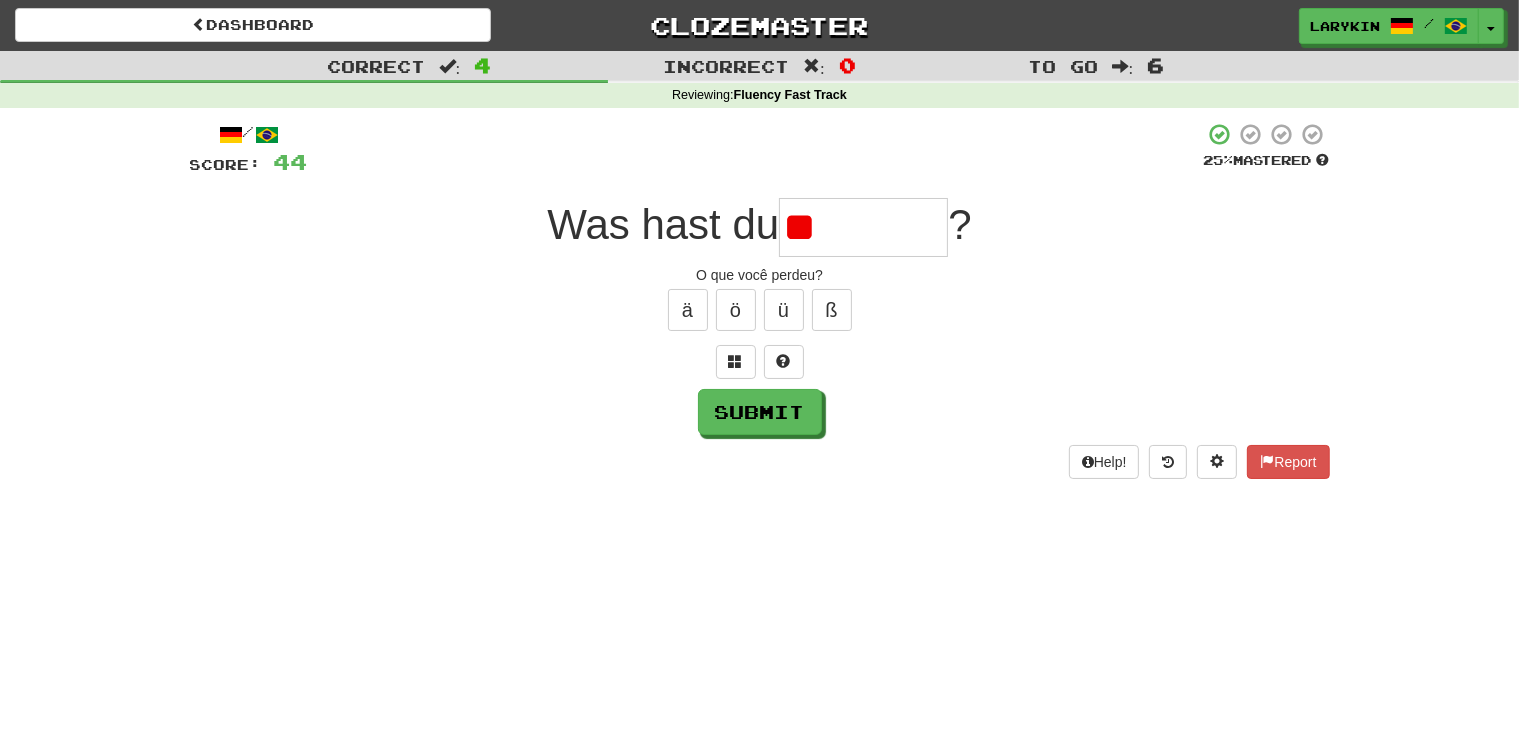 type on "*" 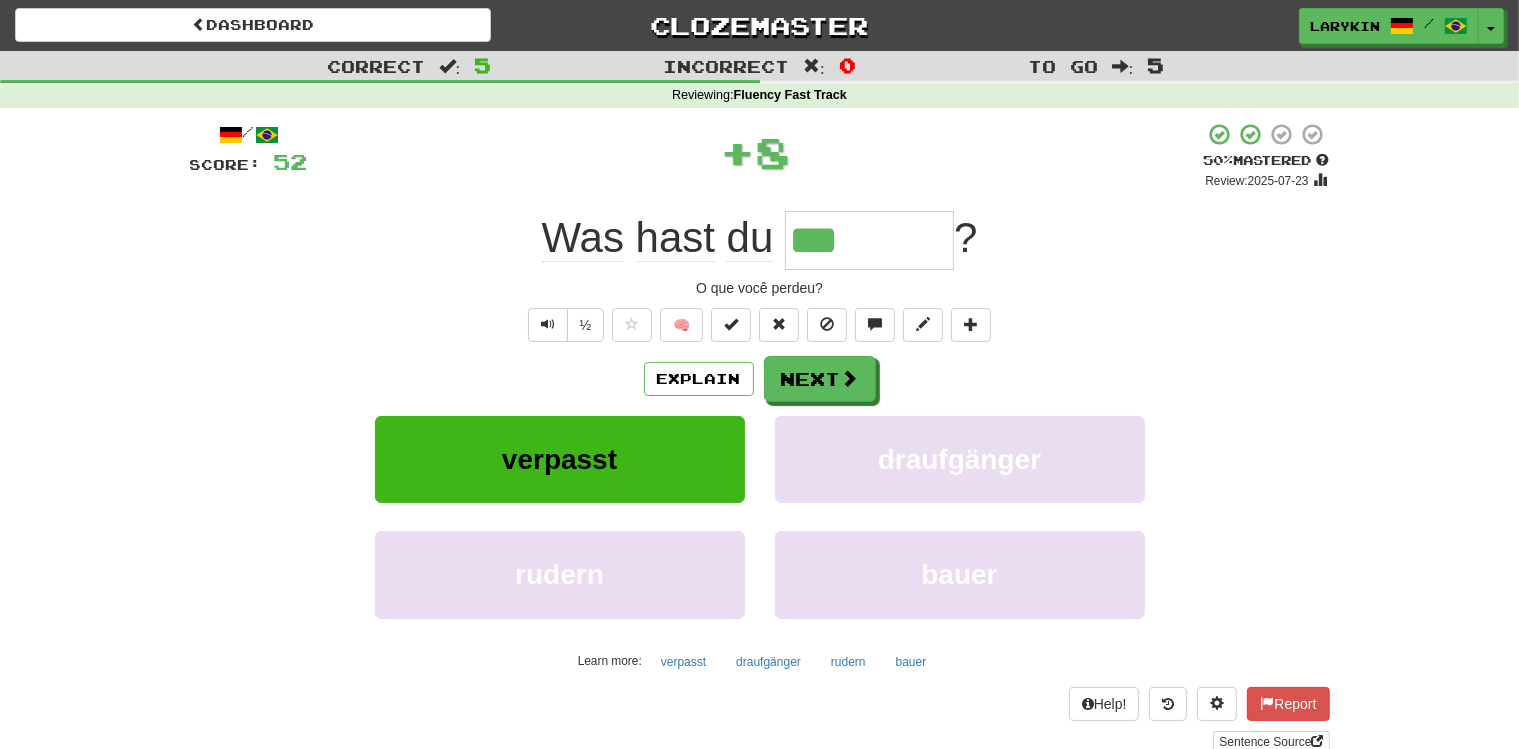 type on "********" 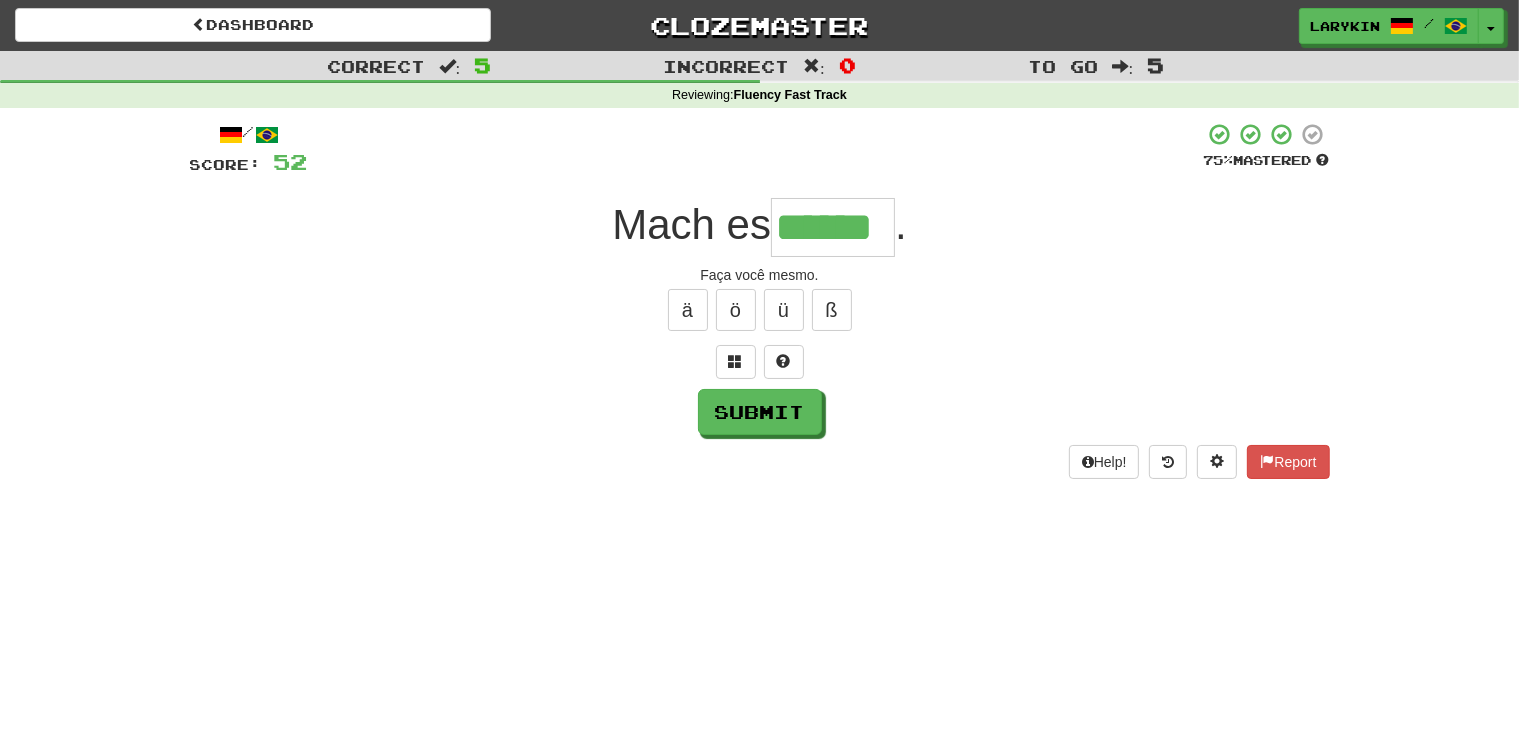 type on "******" 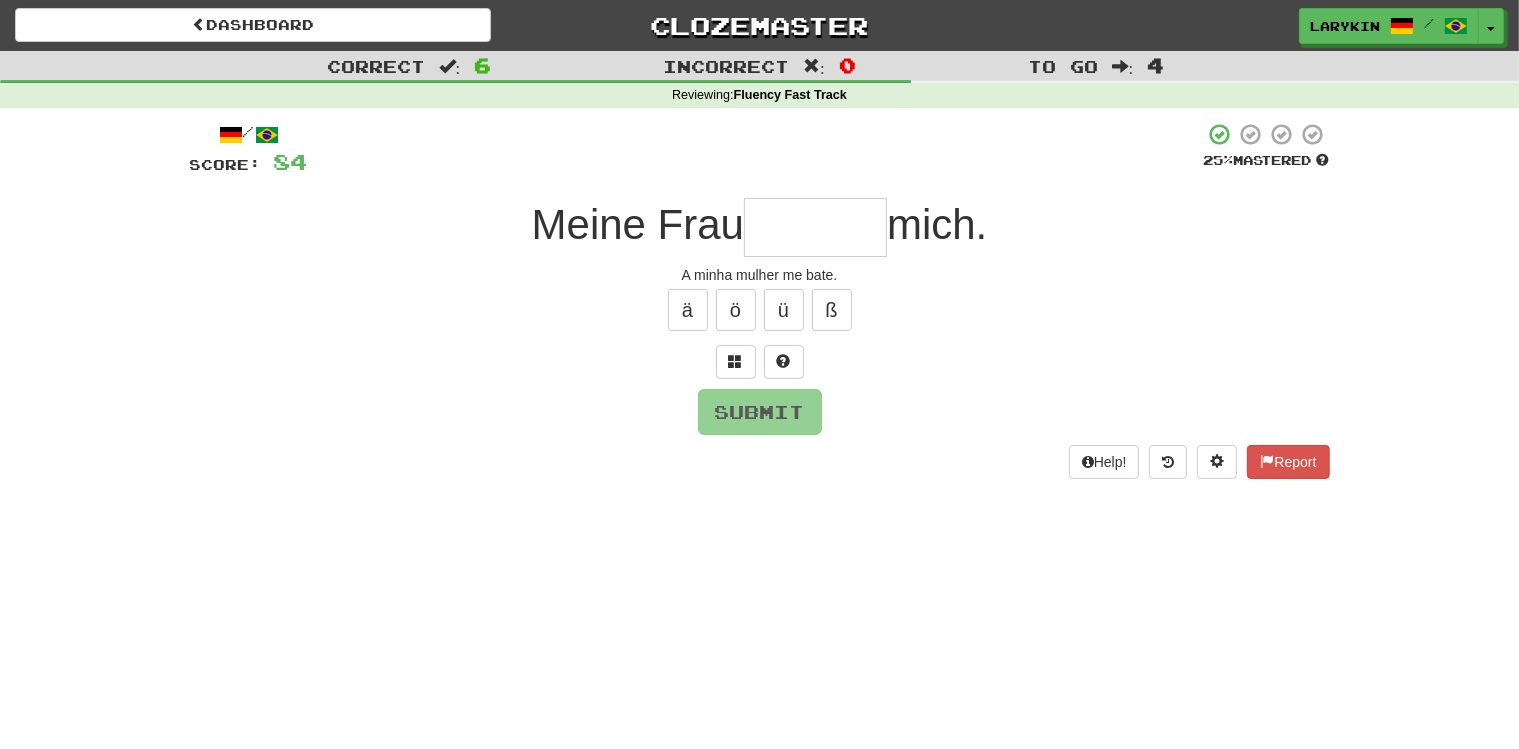 type on "*" 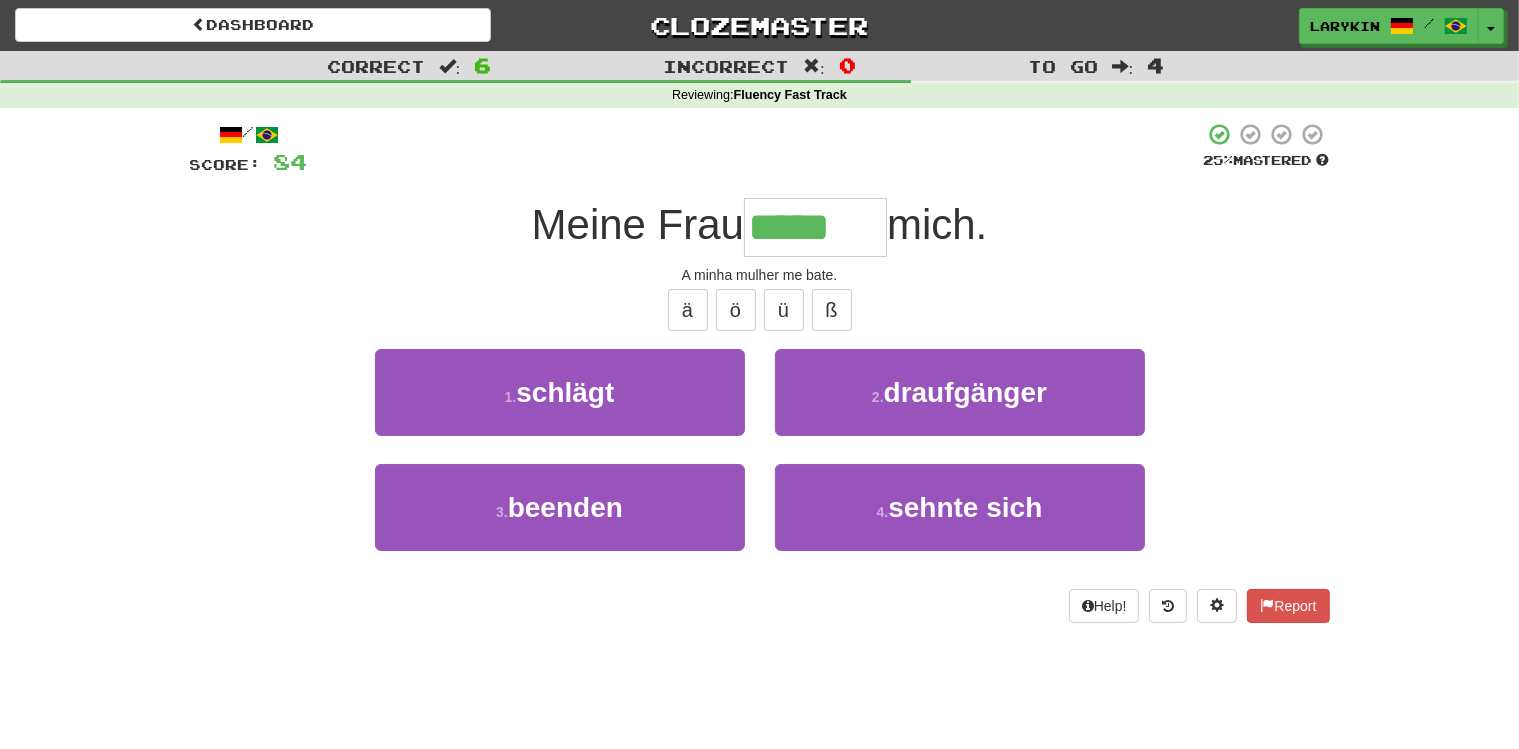 type on "*******" 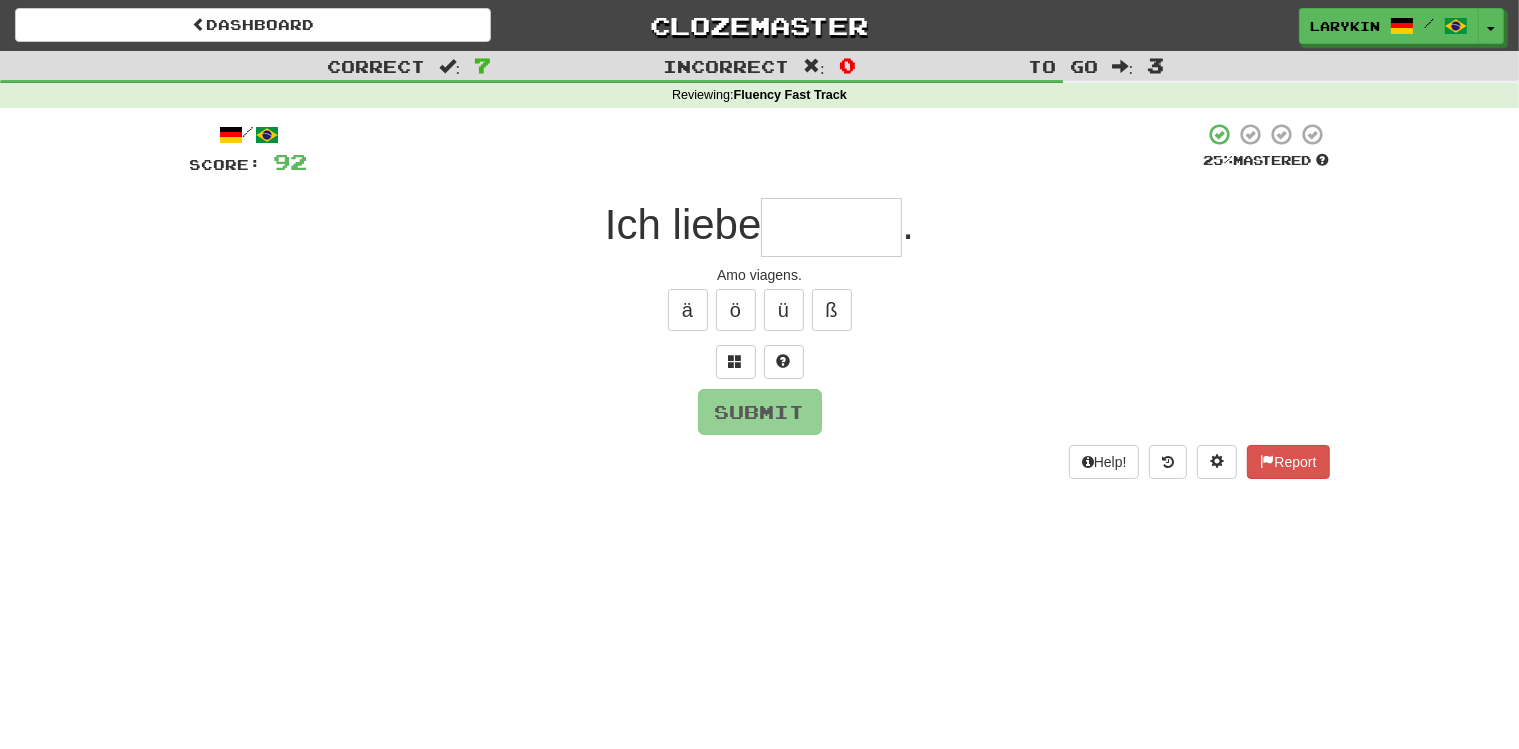 type on "*" 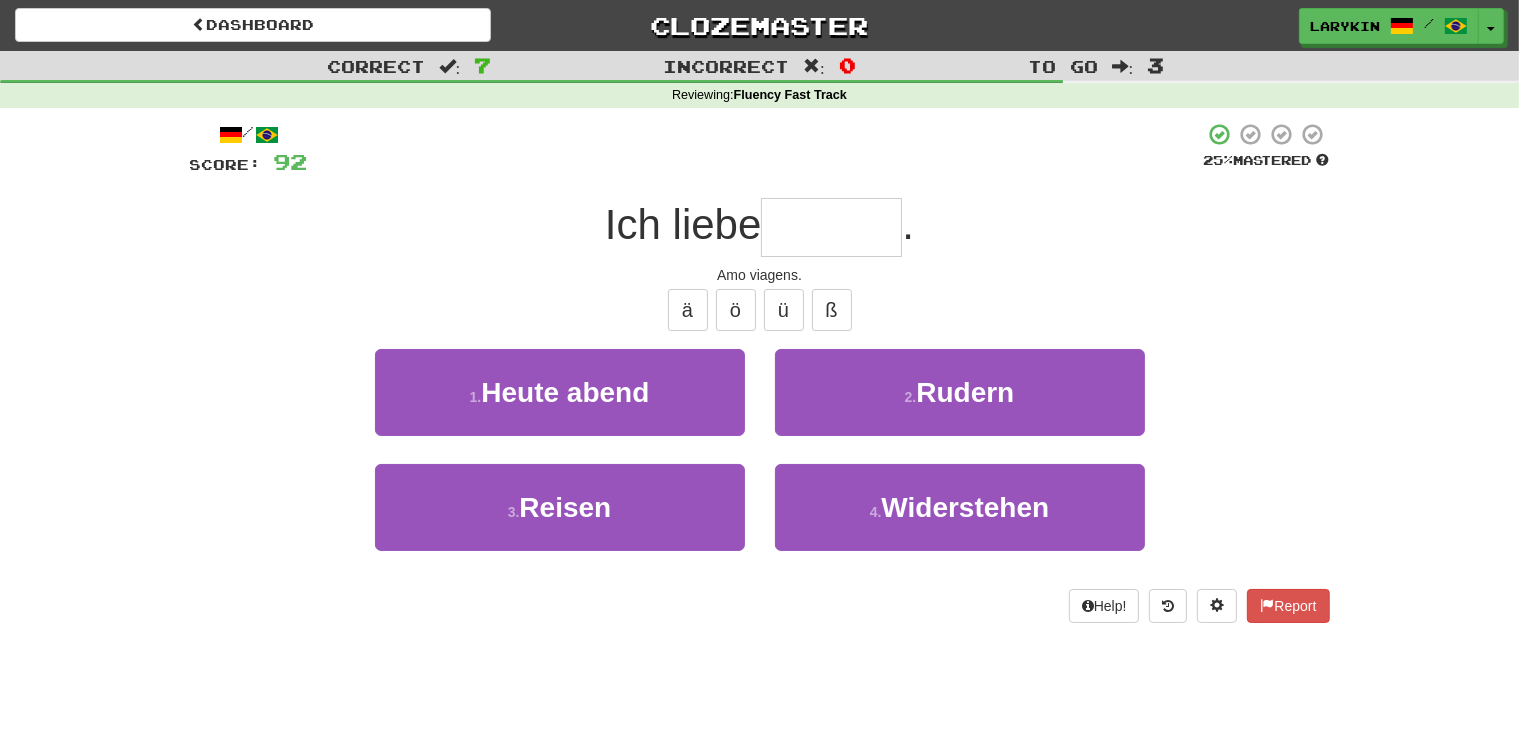 type on "******" 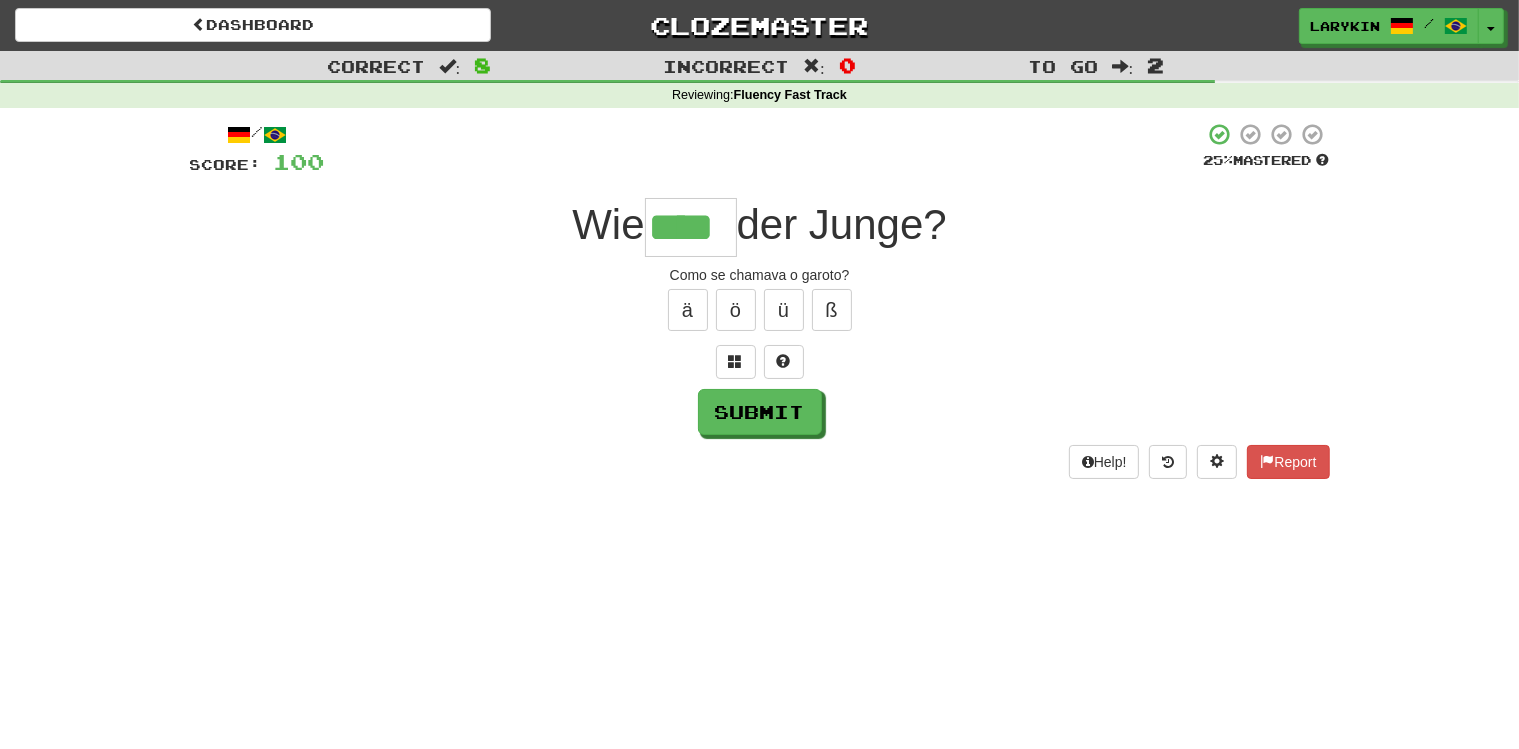 type on "****" 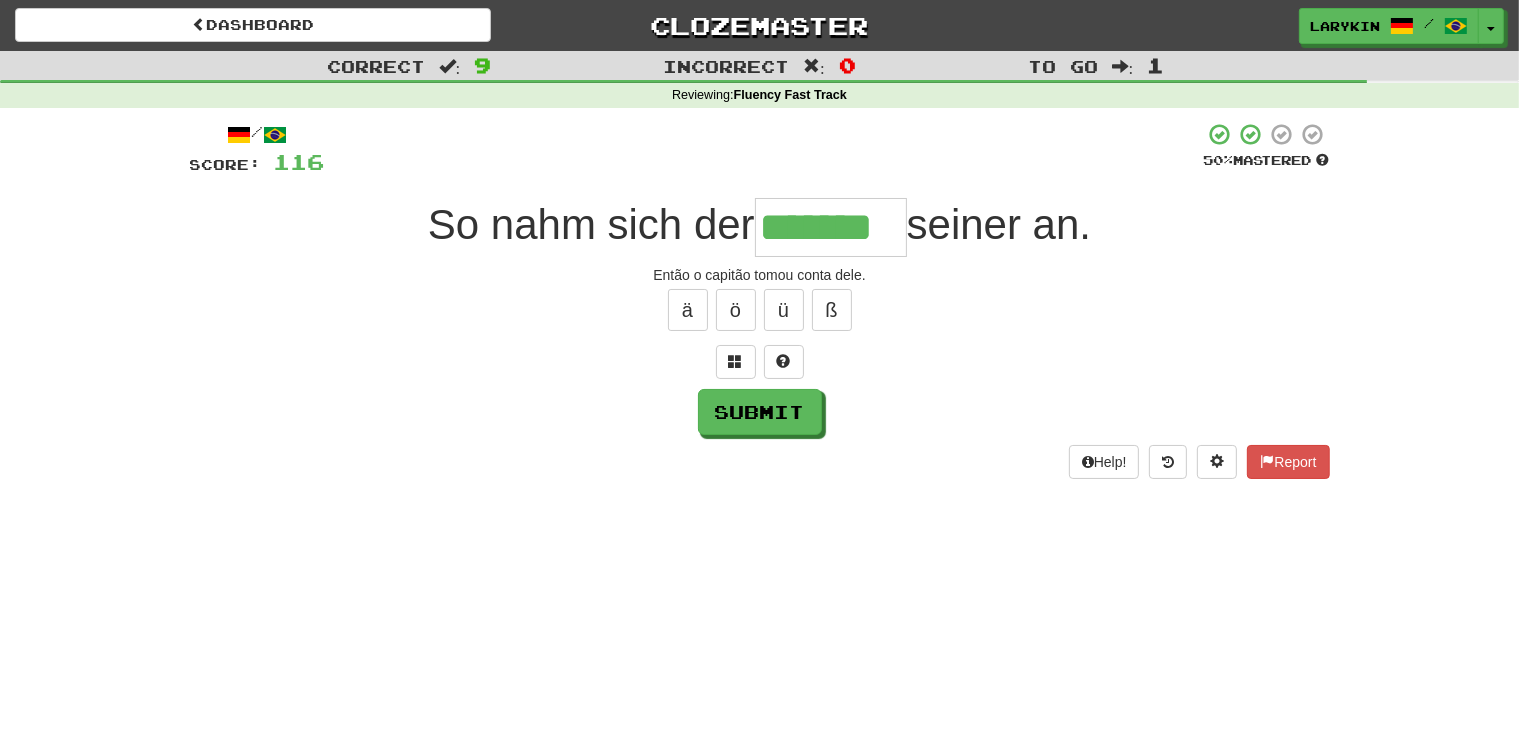 type on "*******" 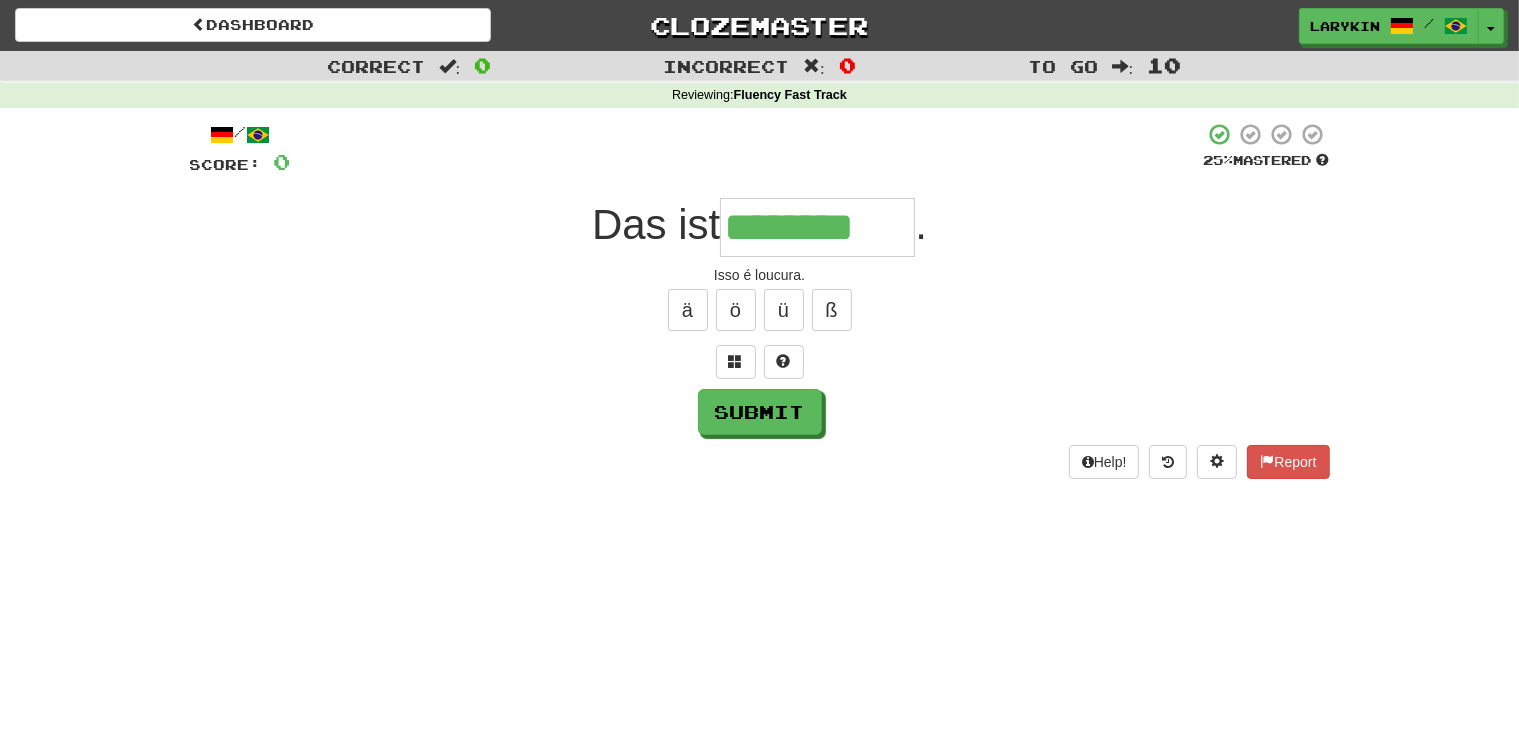 type on "********" 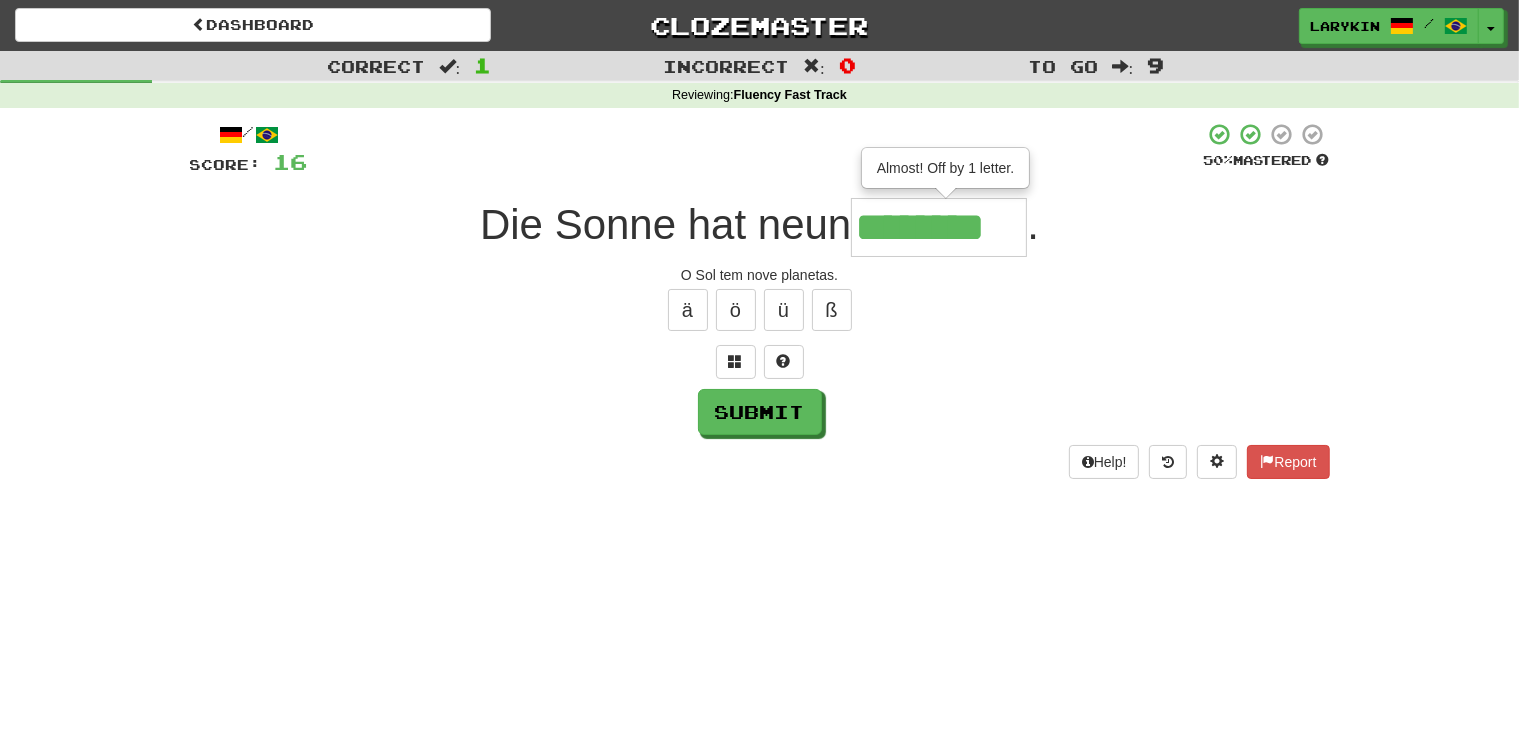 type on "********" 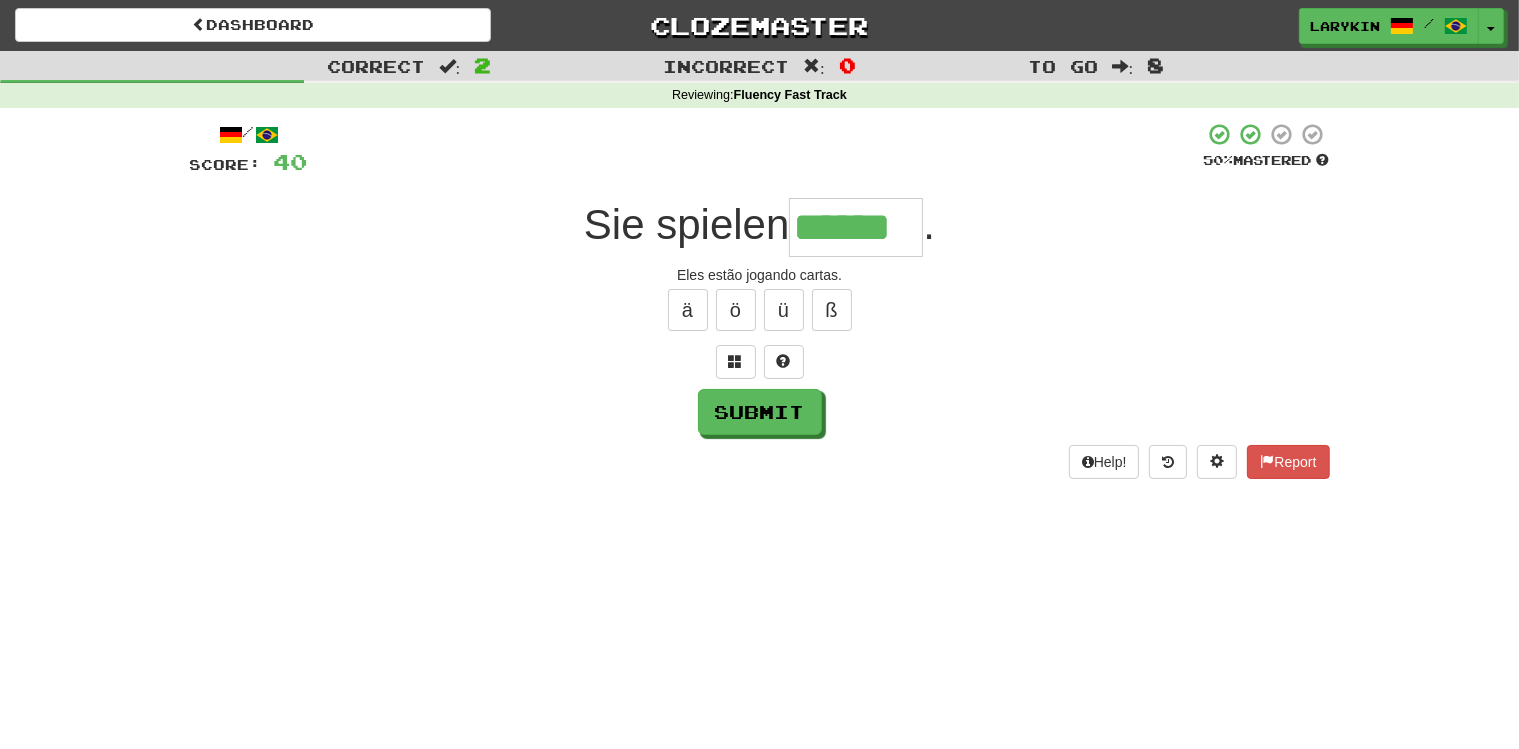 type on "******" 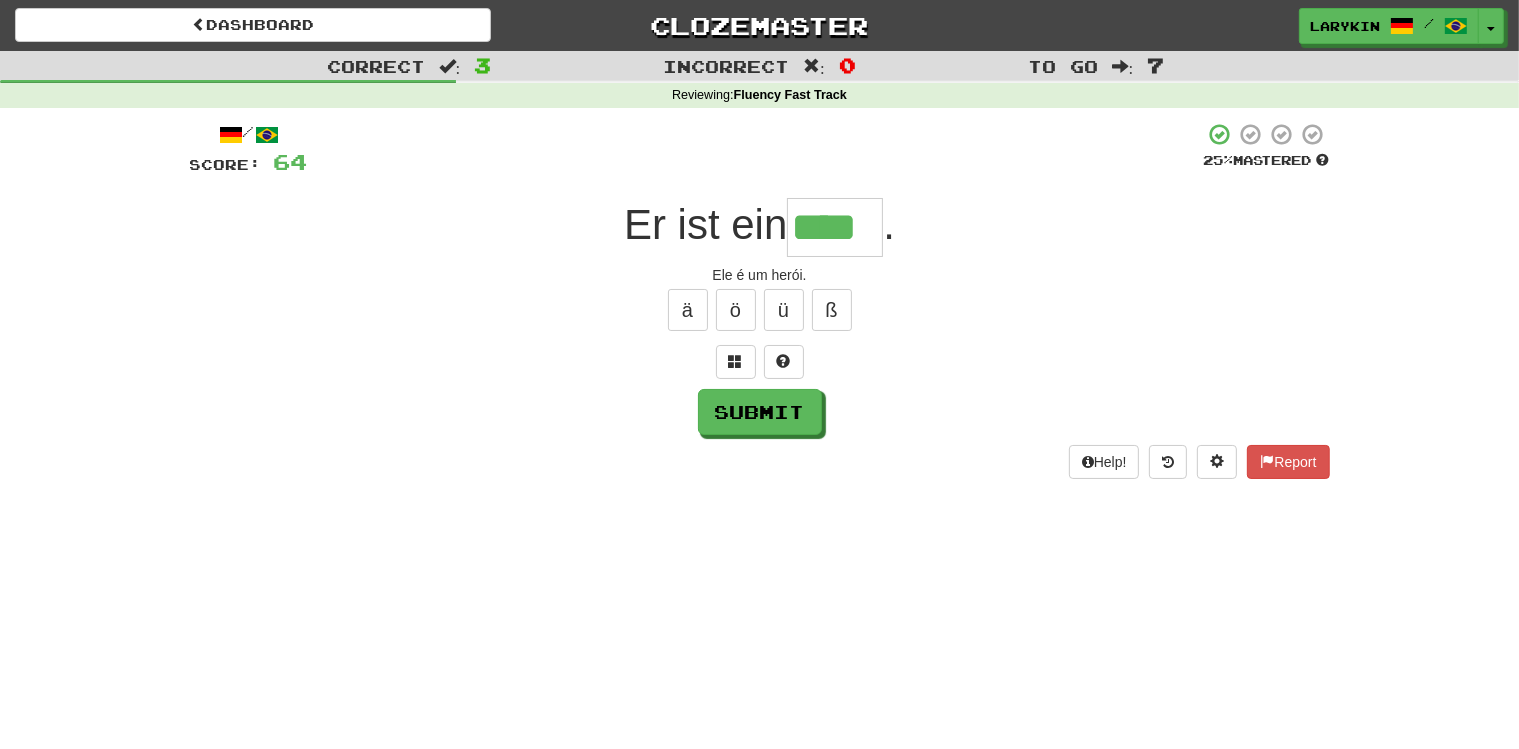 type on "****" 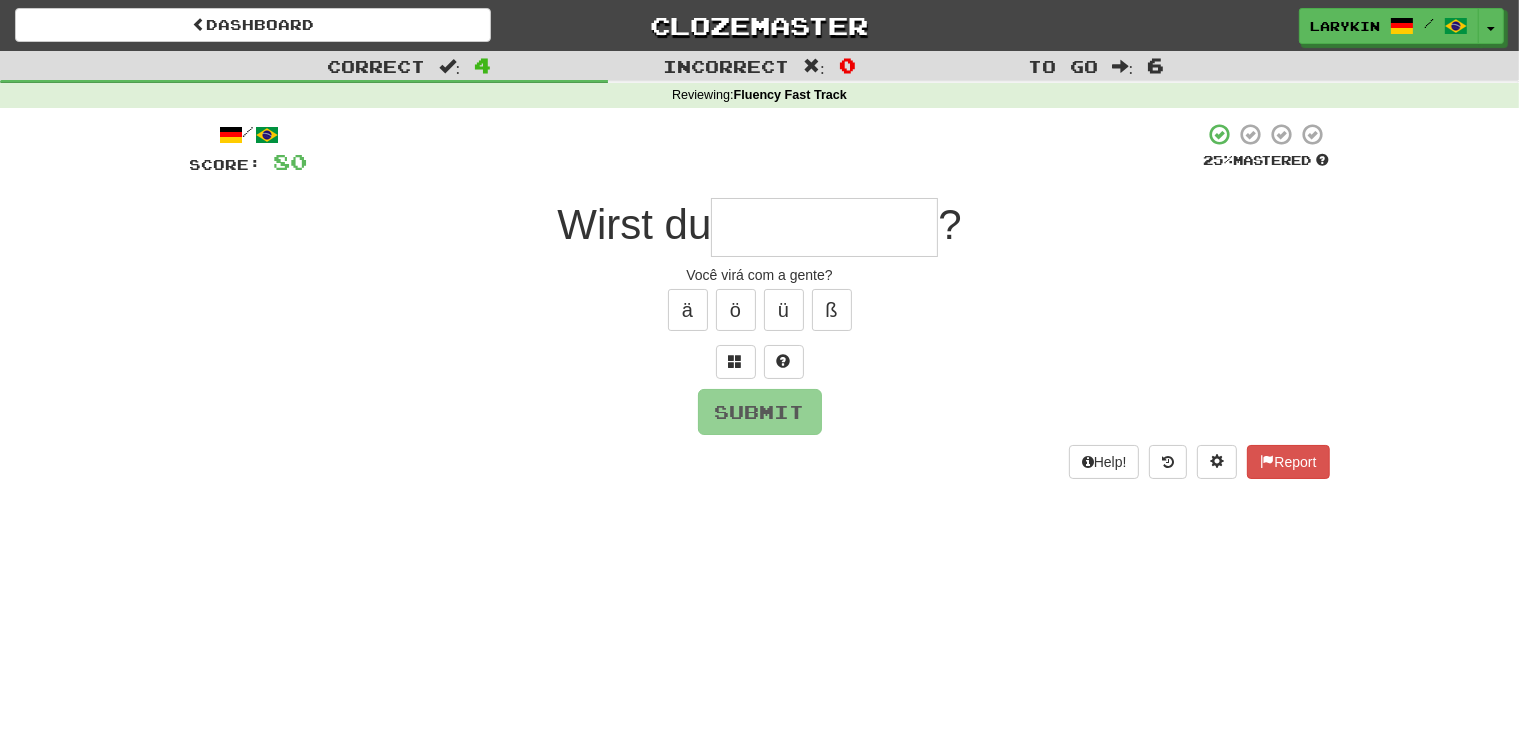 type on "*" 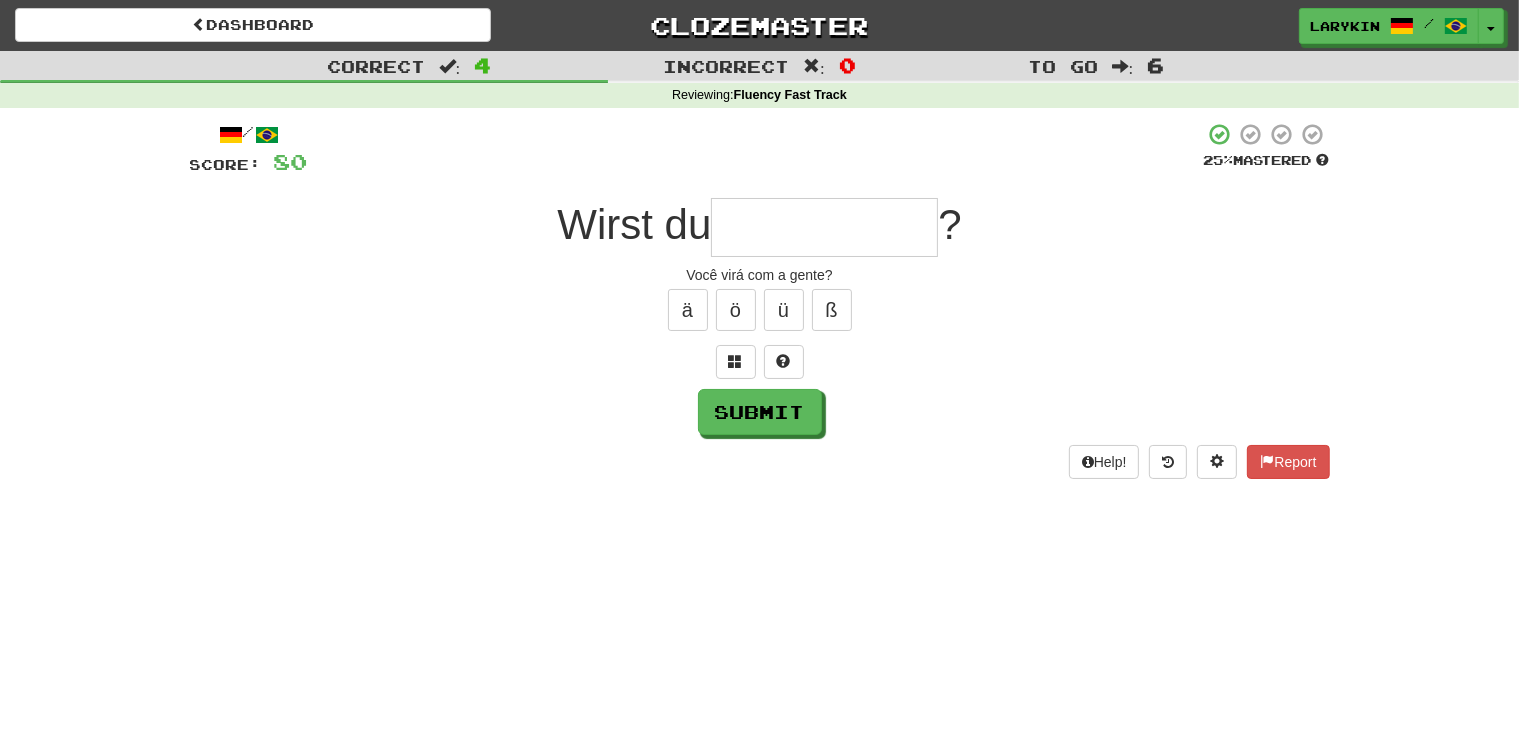 type on "*" 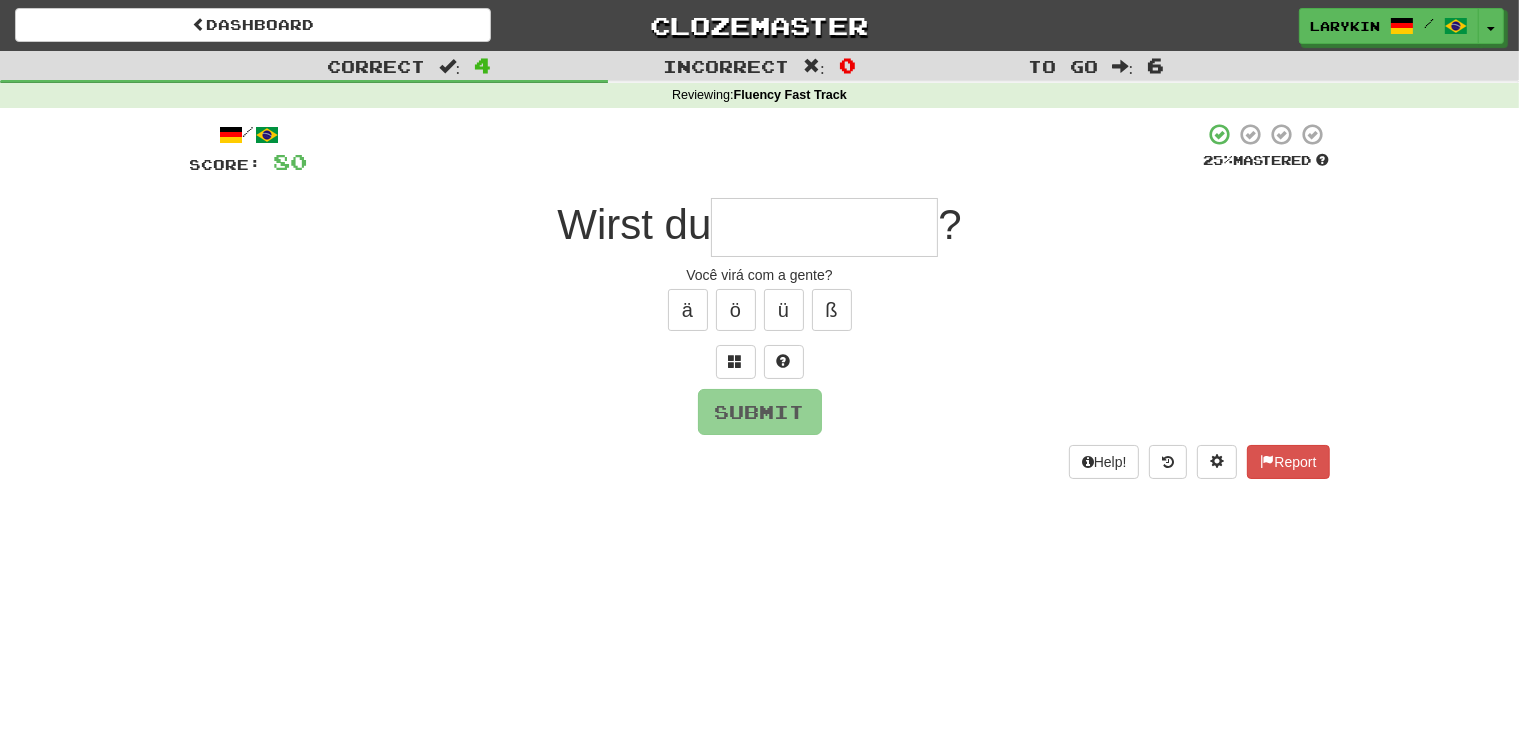 type on "*" 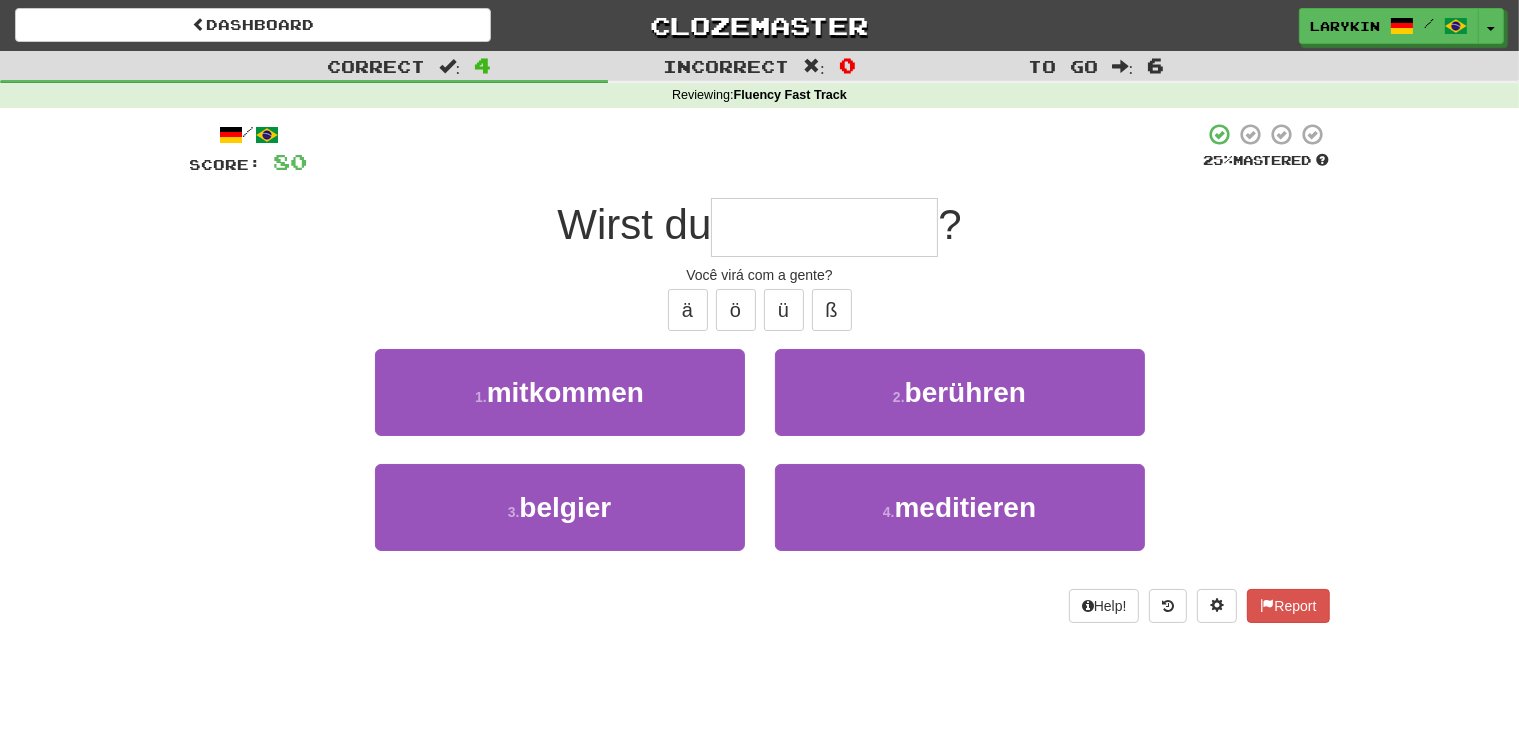 type on "*********" 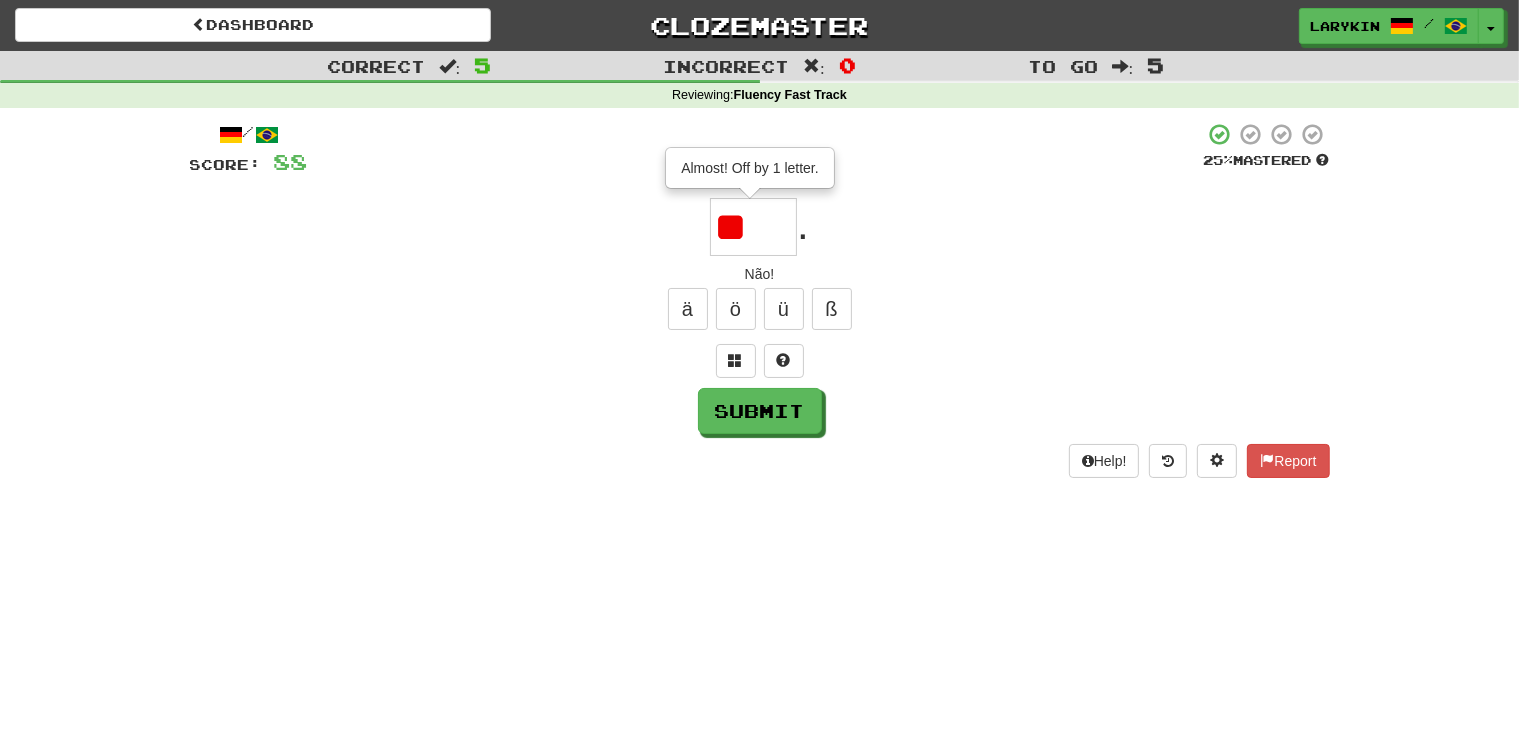 scroll, scrollTop: 0, scrollLeft: 0, axis: both 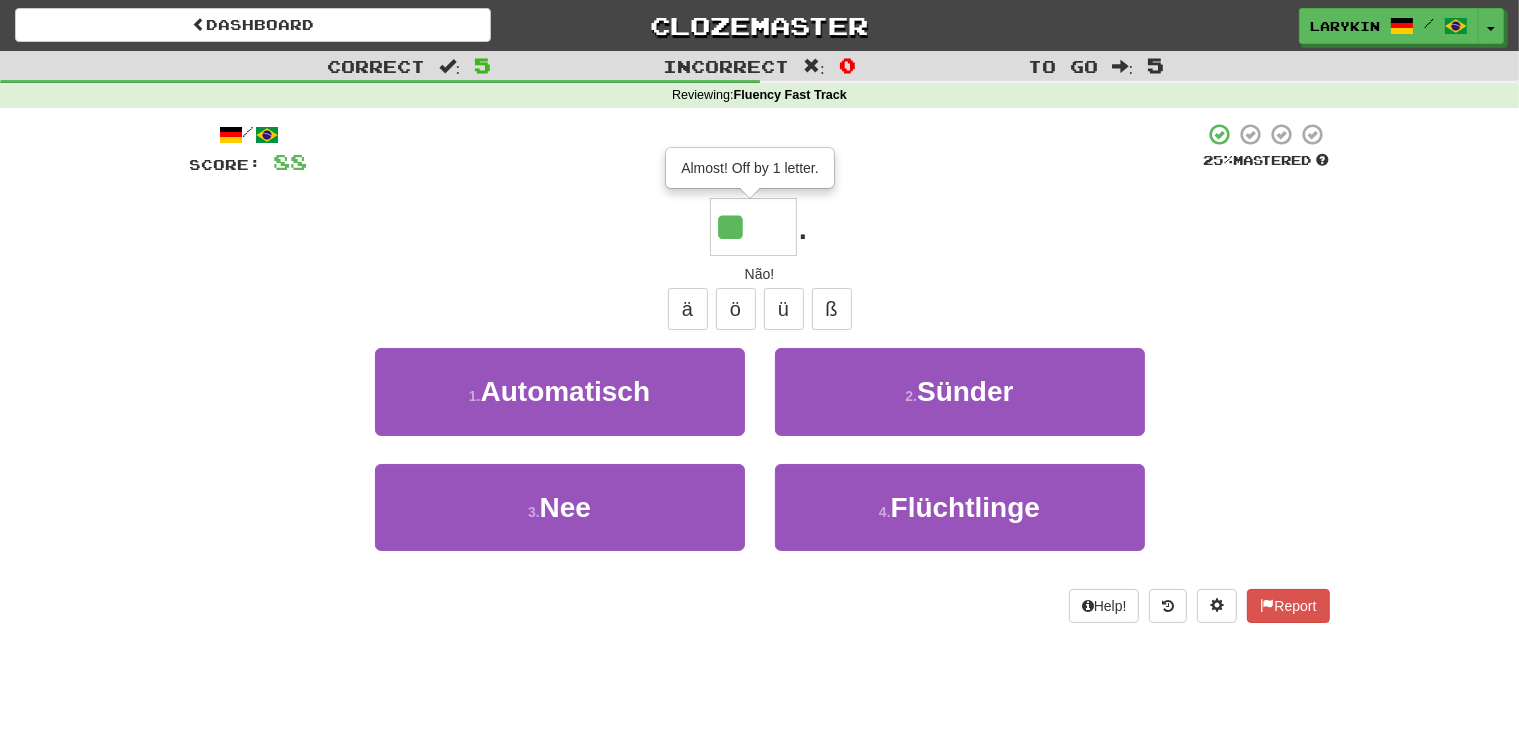 type on "***" 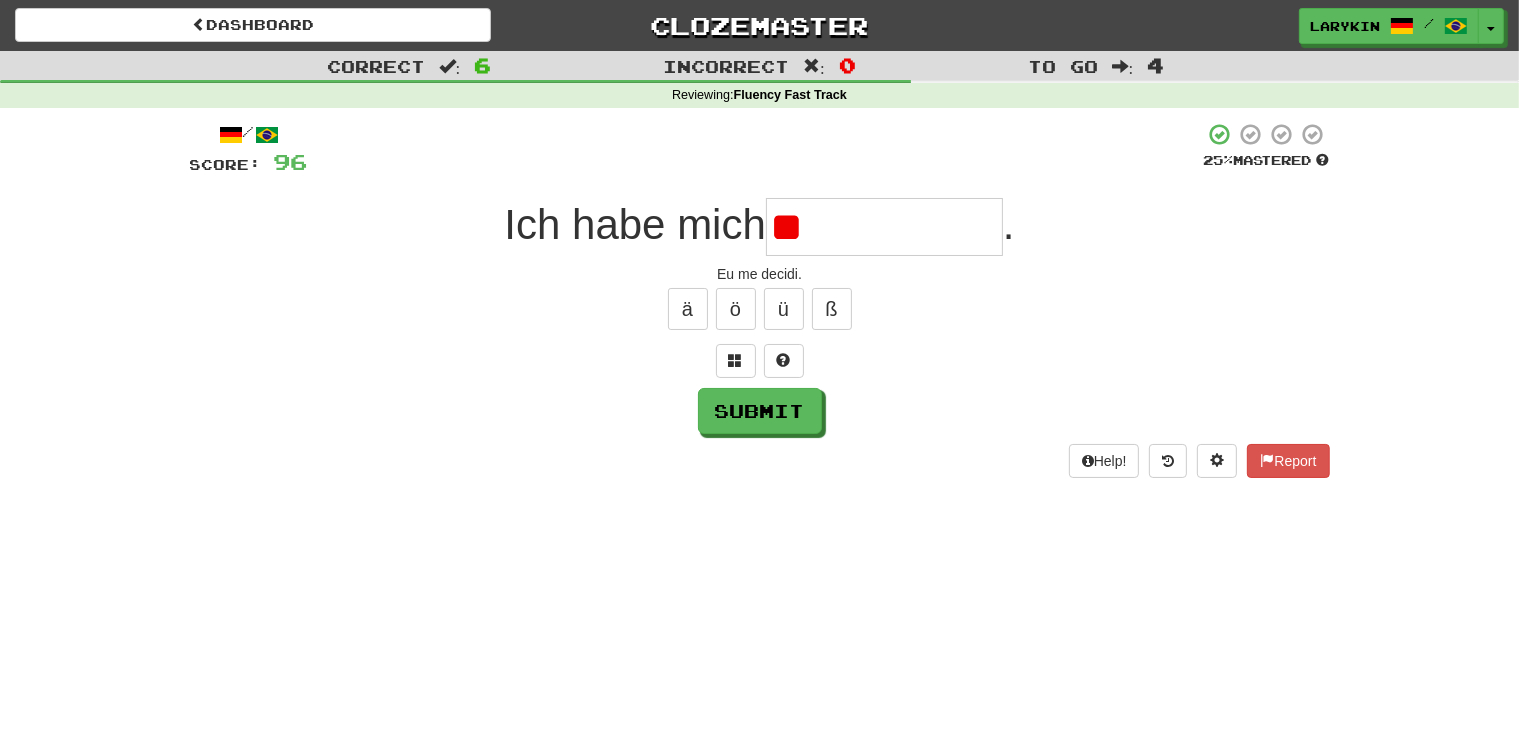 type on "*" 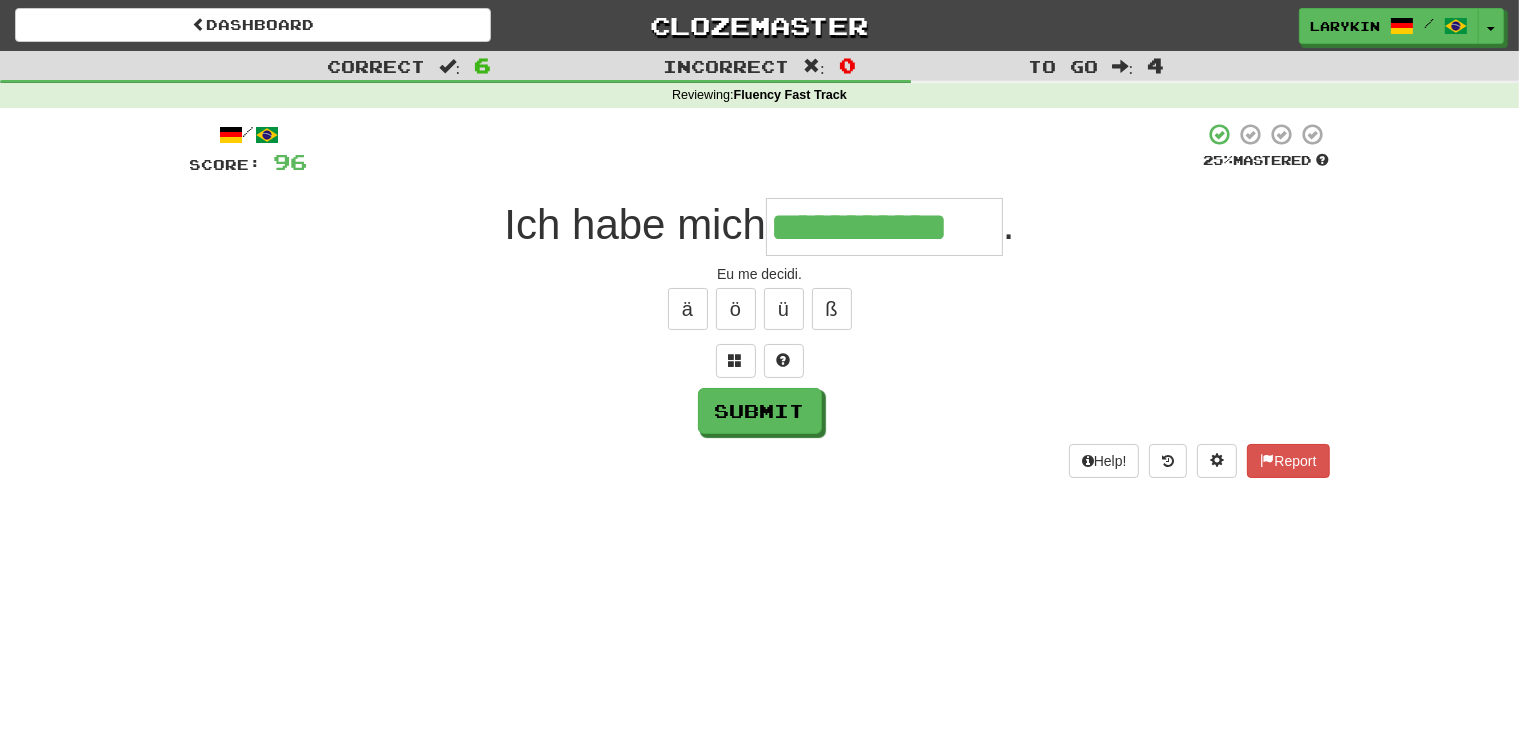 type on "**********" 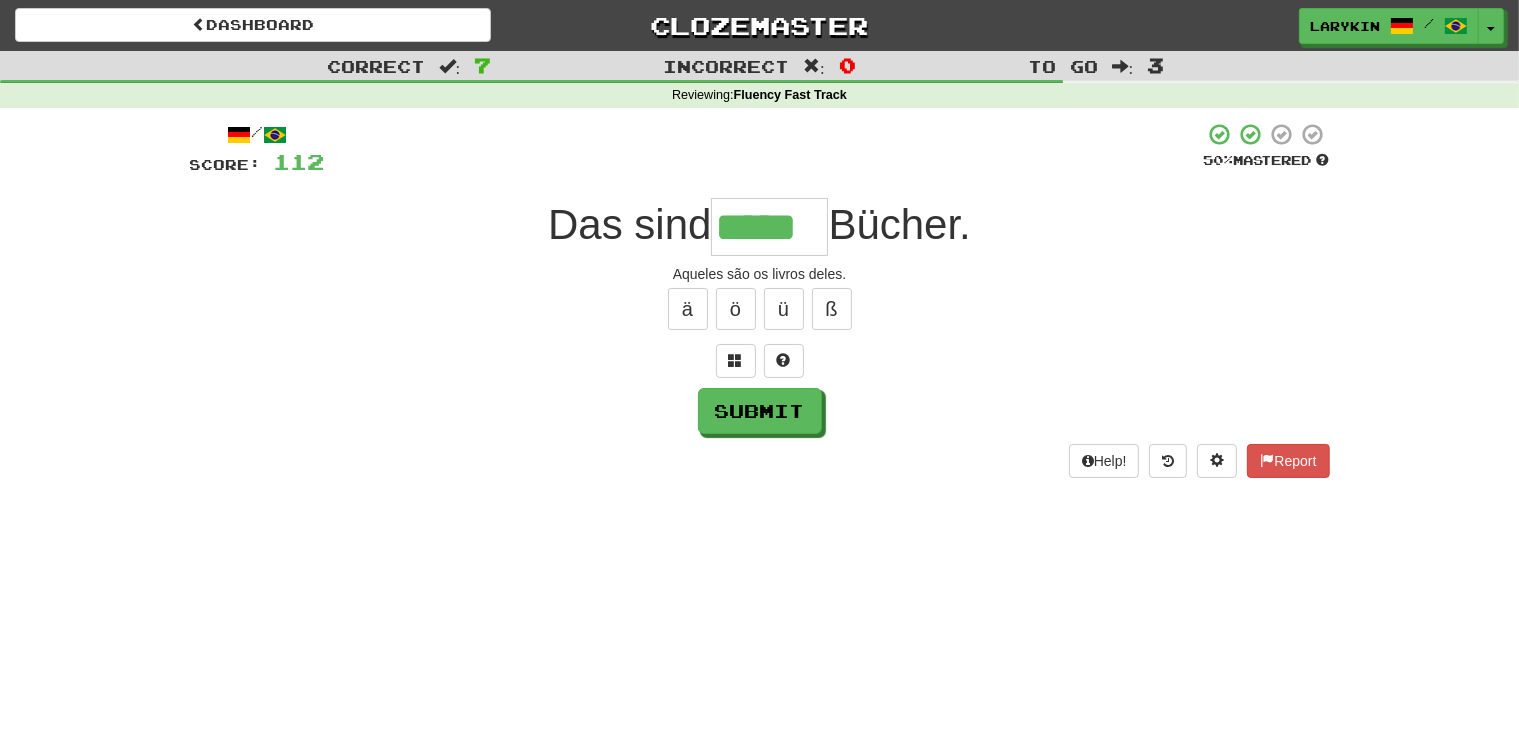 type on "*****" 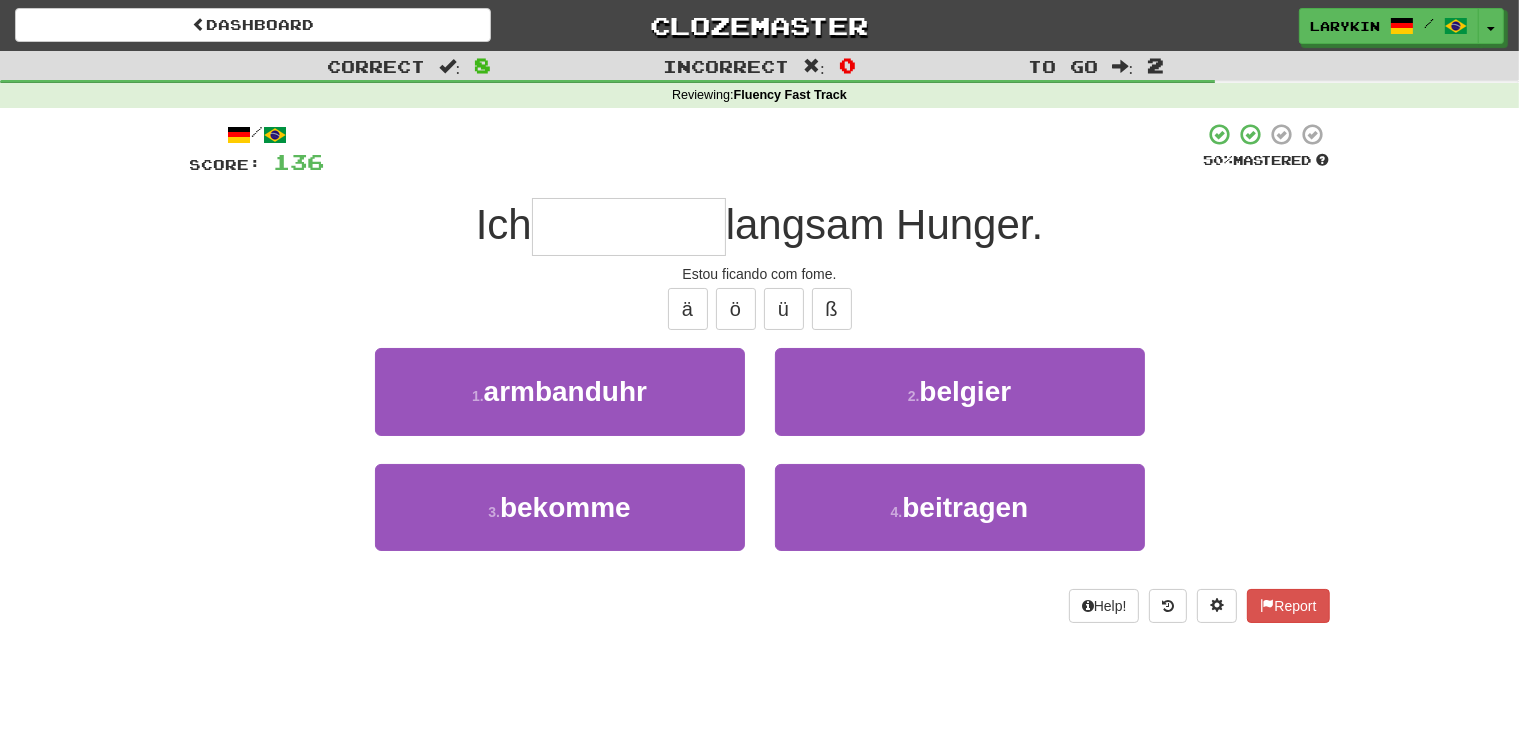type on "*******" 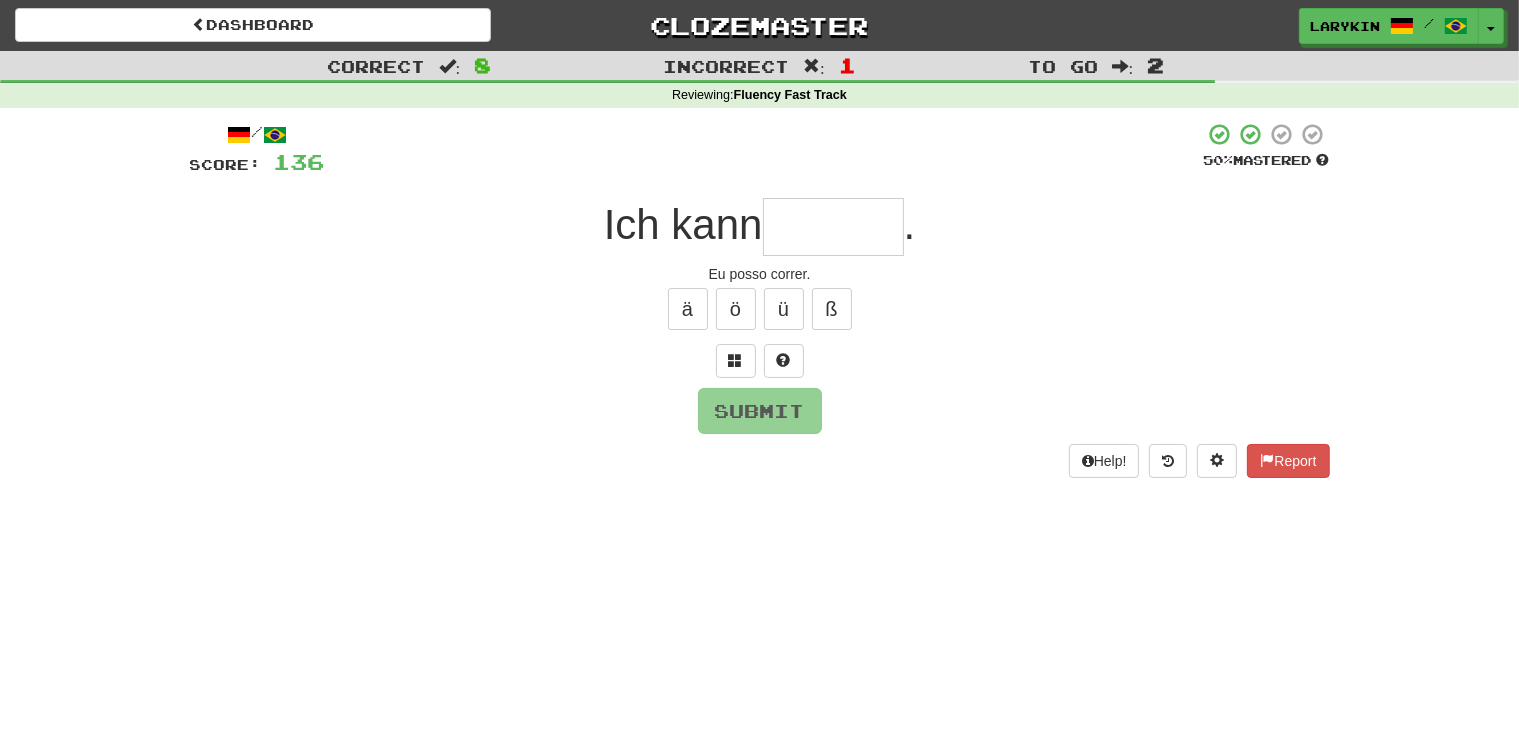 type on "*" 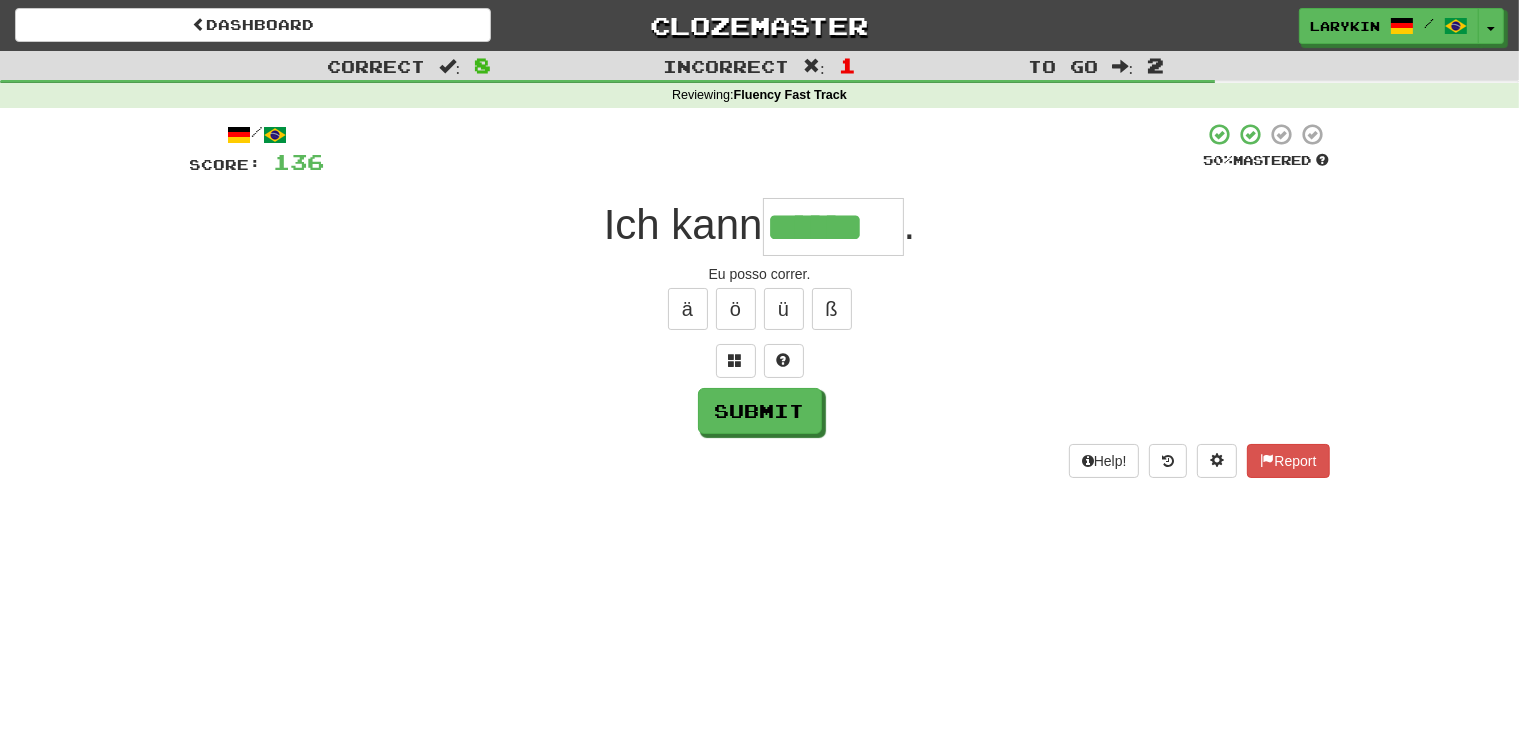 type on "******" 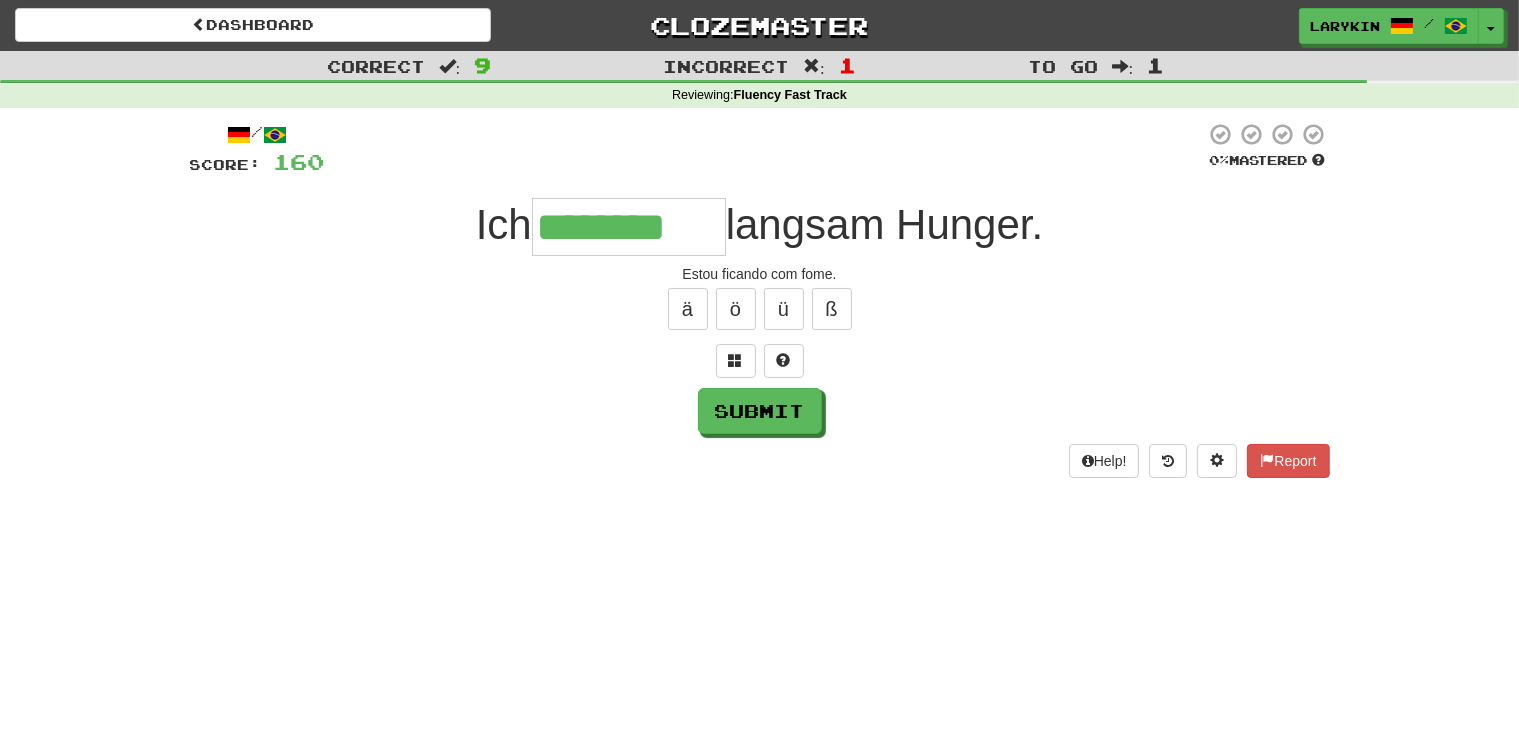scroll, scrollTop: 0, scrollLeft: 22, axis: horizontal 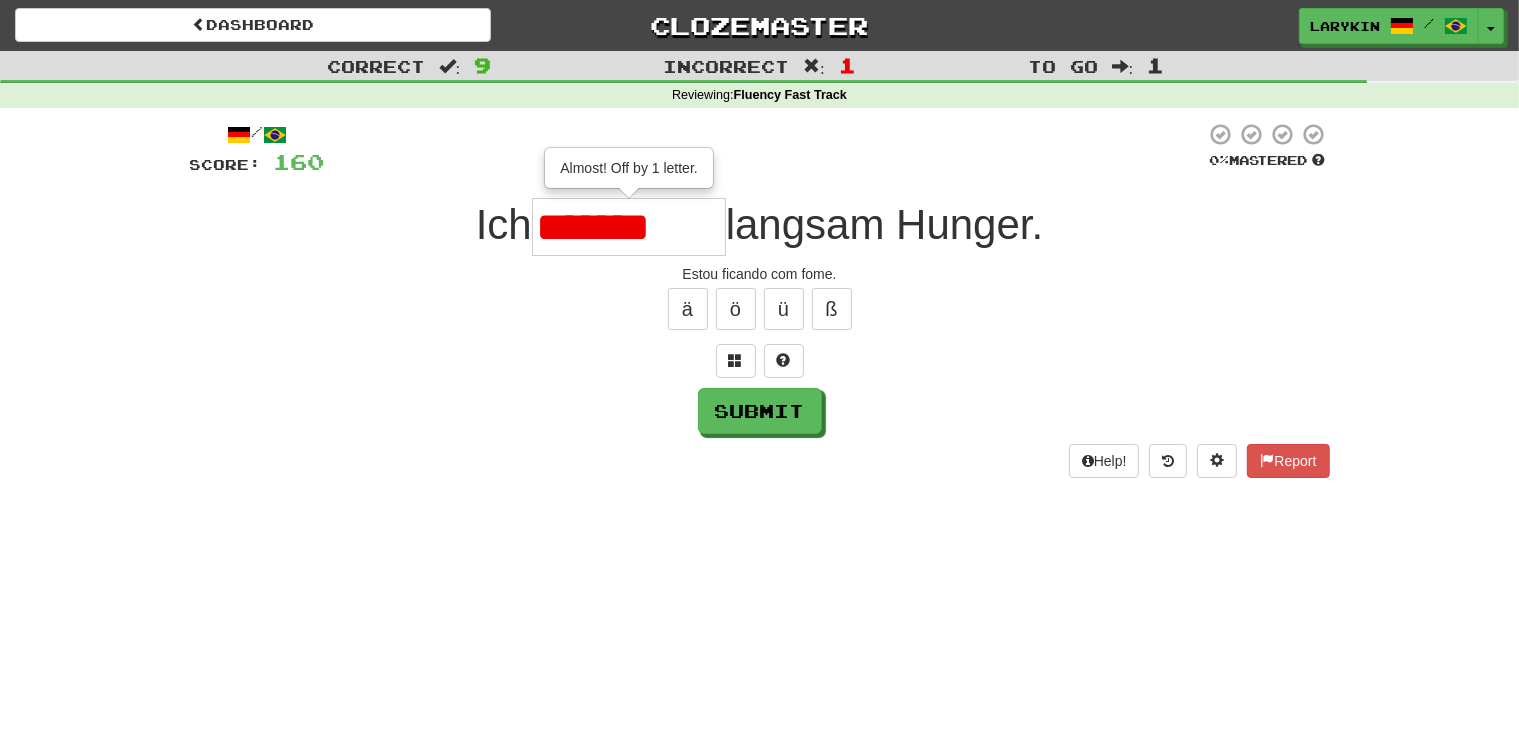 type on "*******" 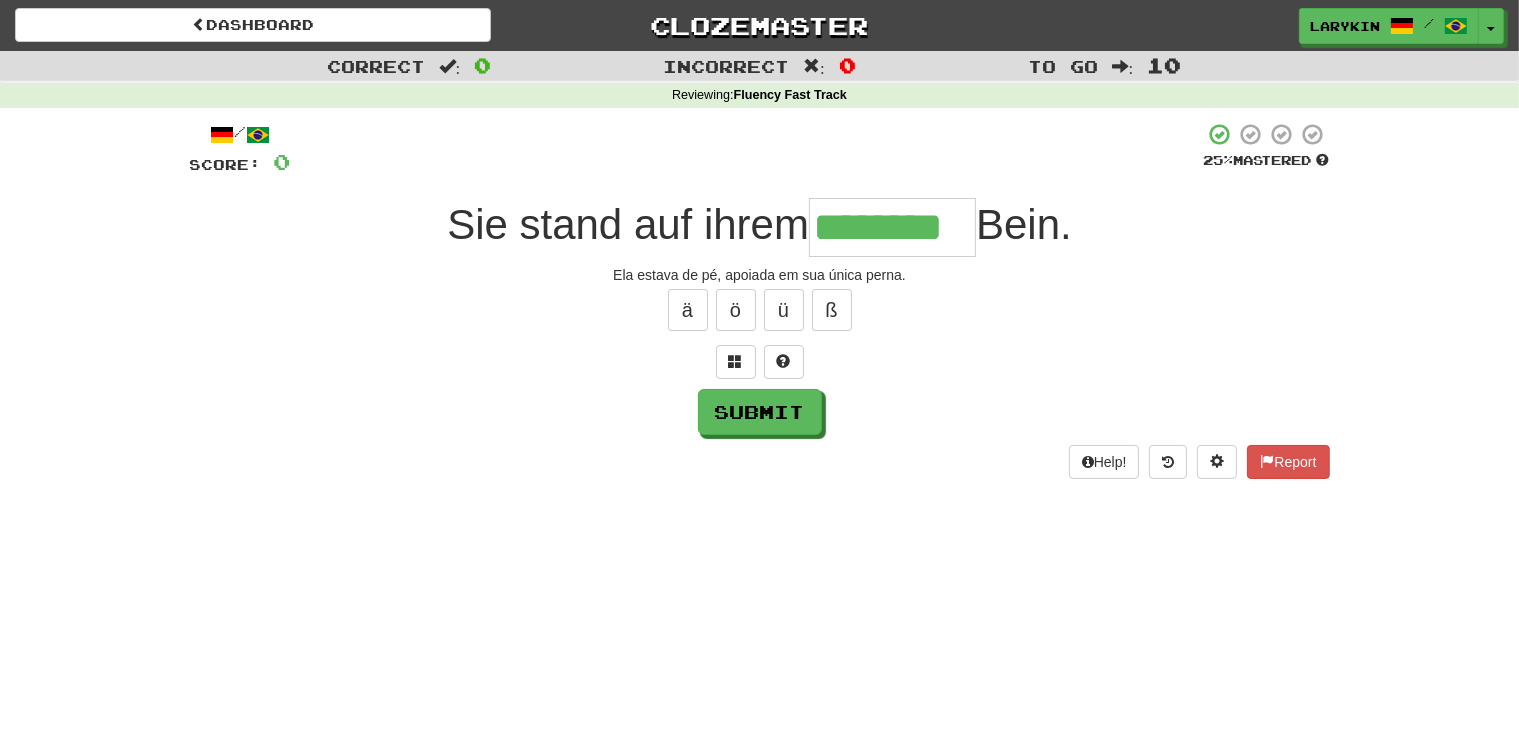 type on "********" 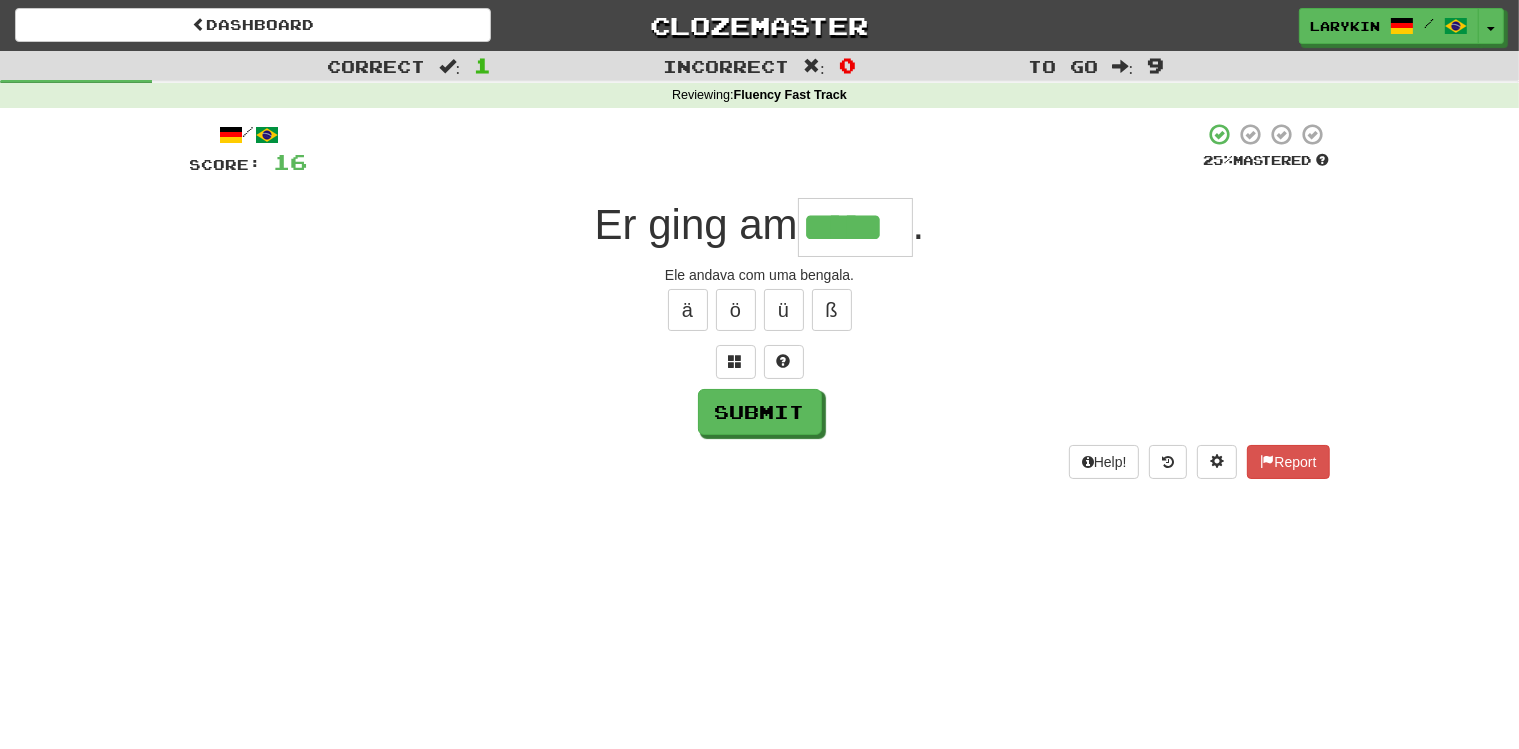type on "*****" 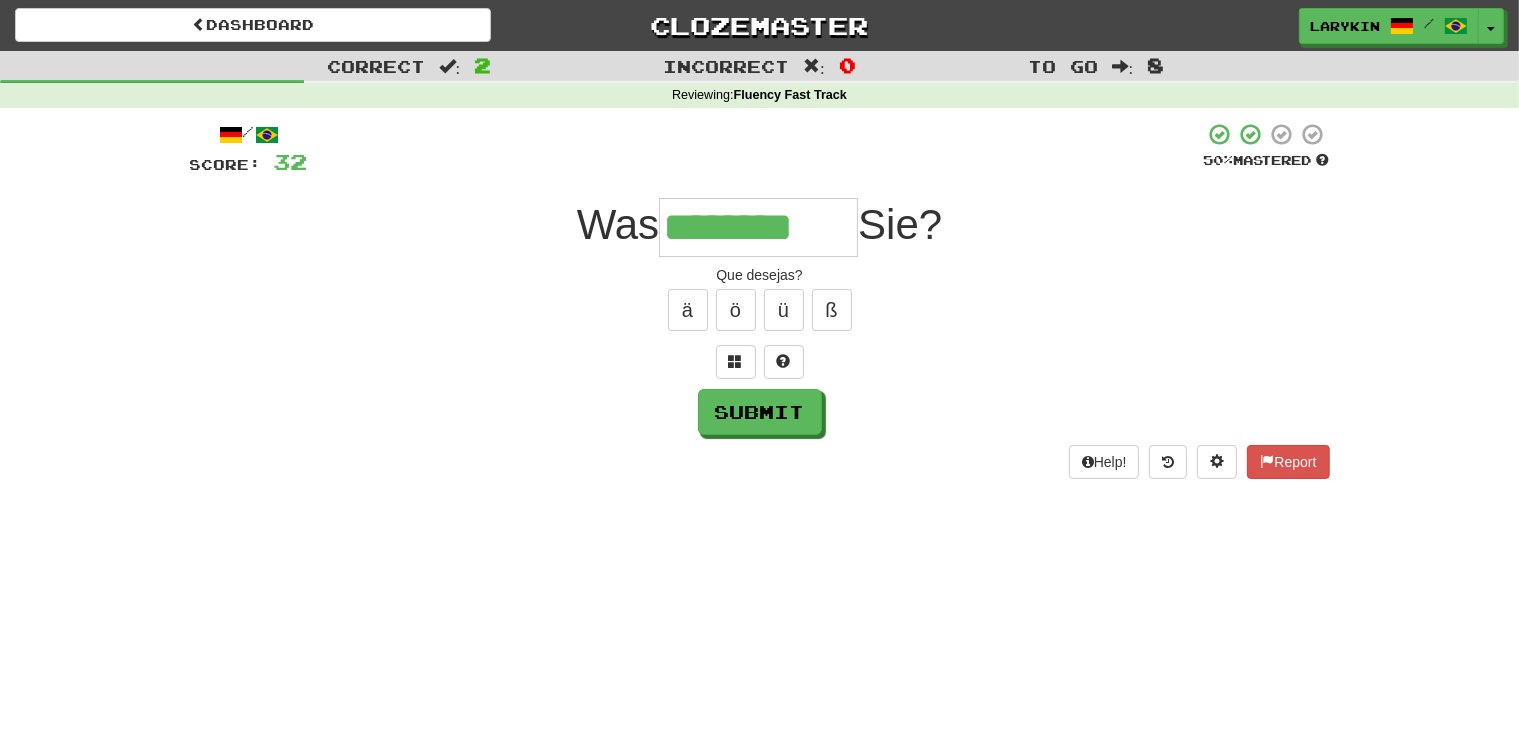type on "********" 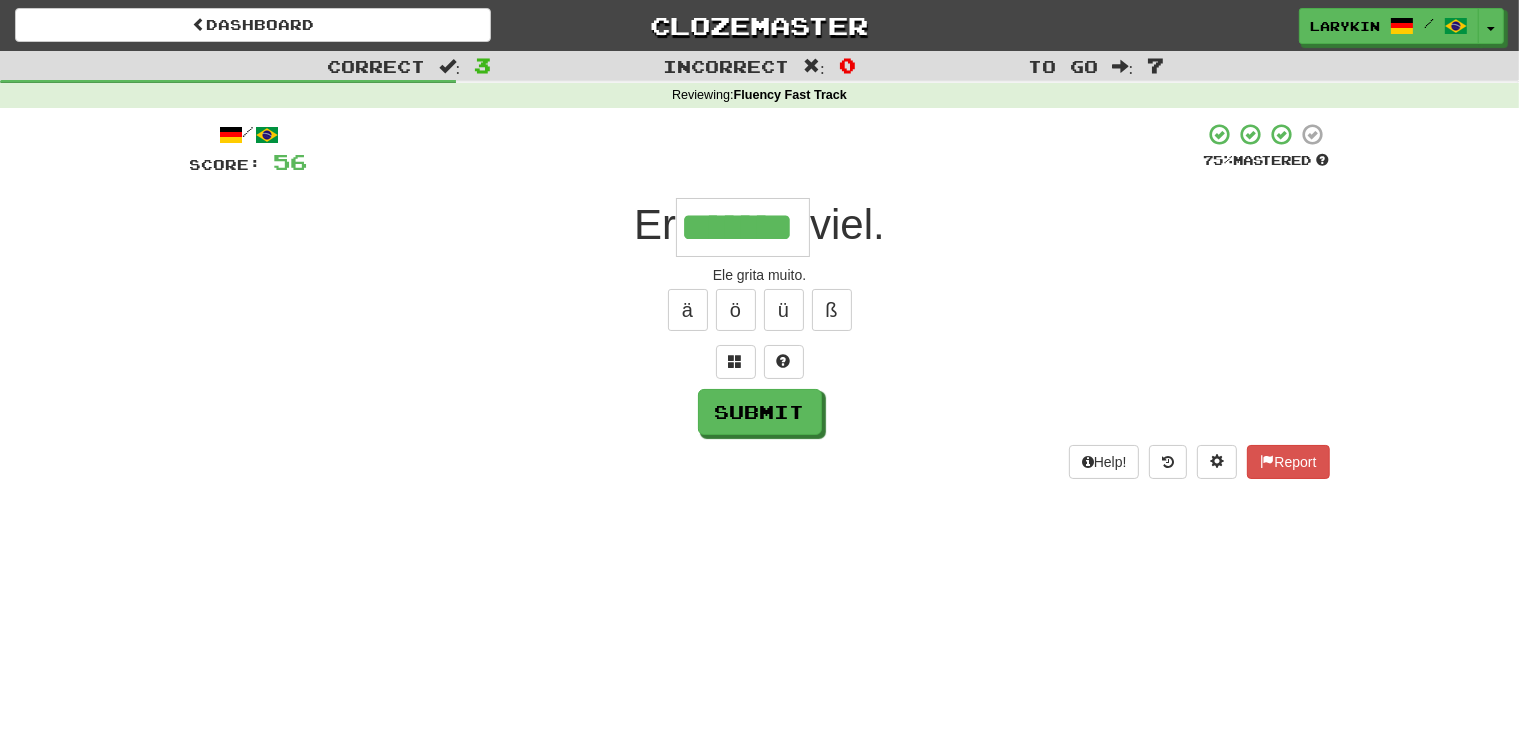 type on "*******" 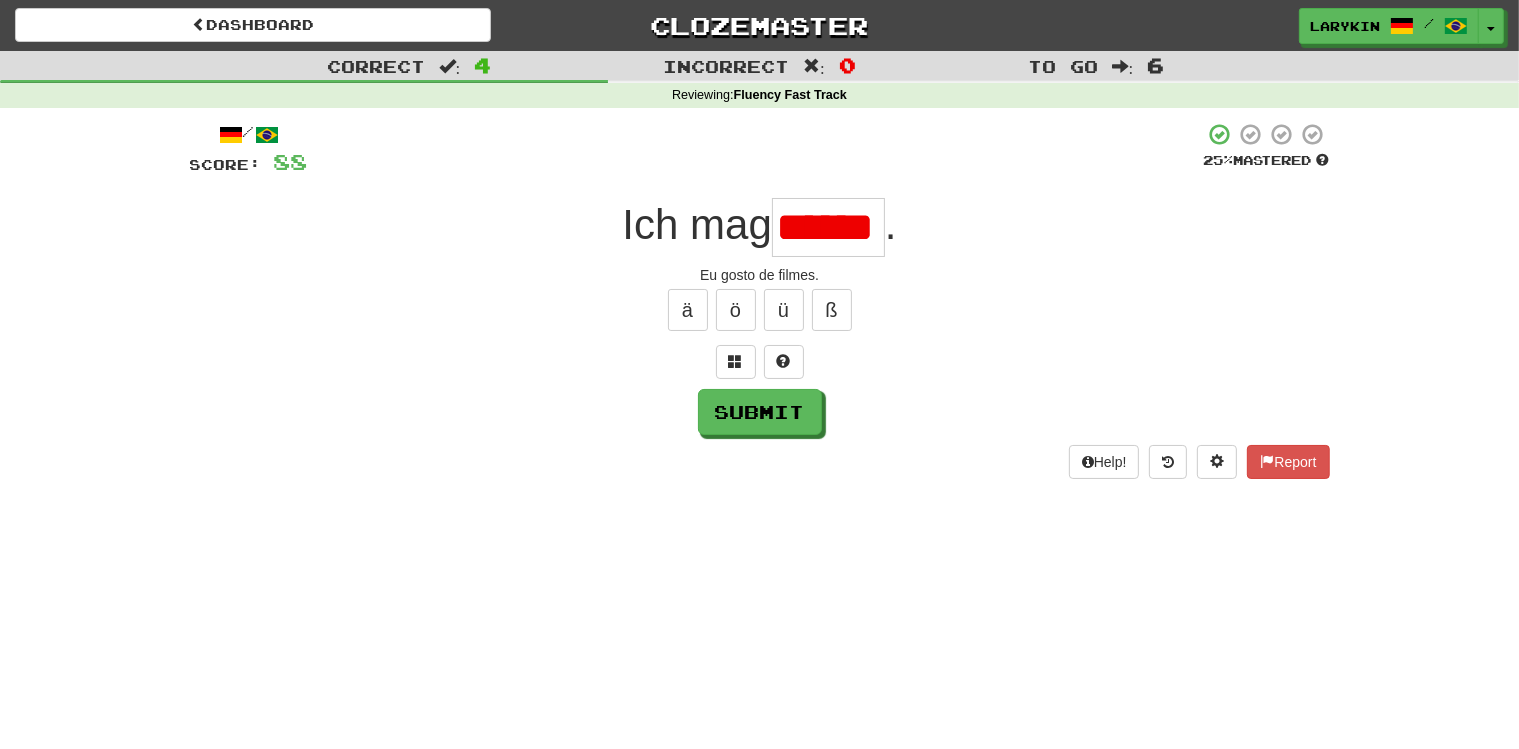 scroll, scrollTop: 0, scrollLeft: 6, axis: horizontal 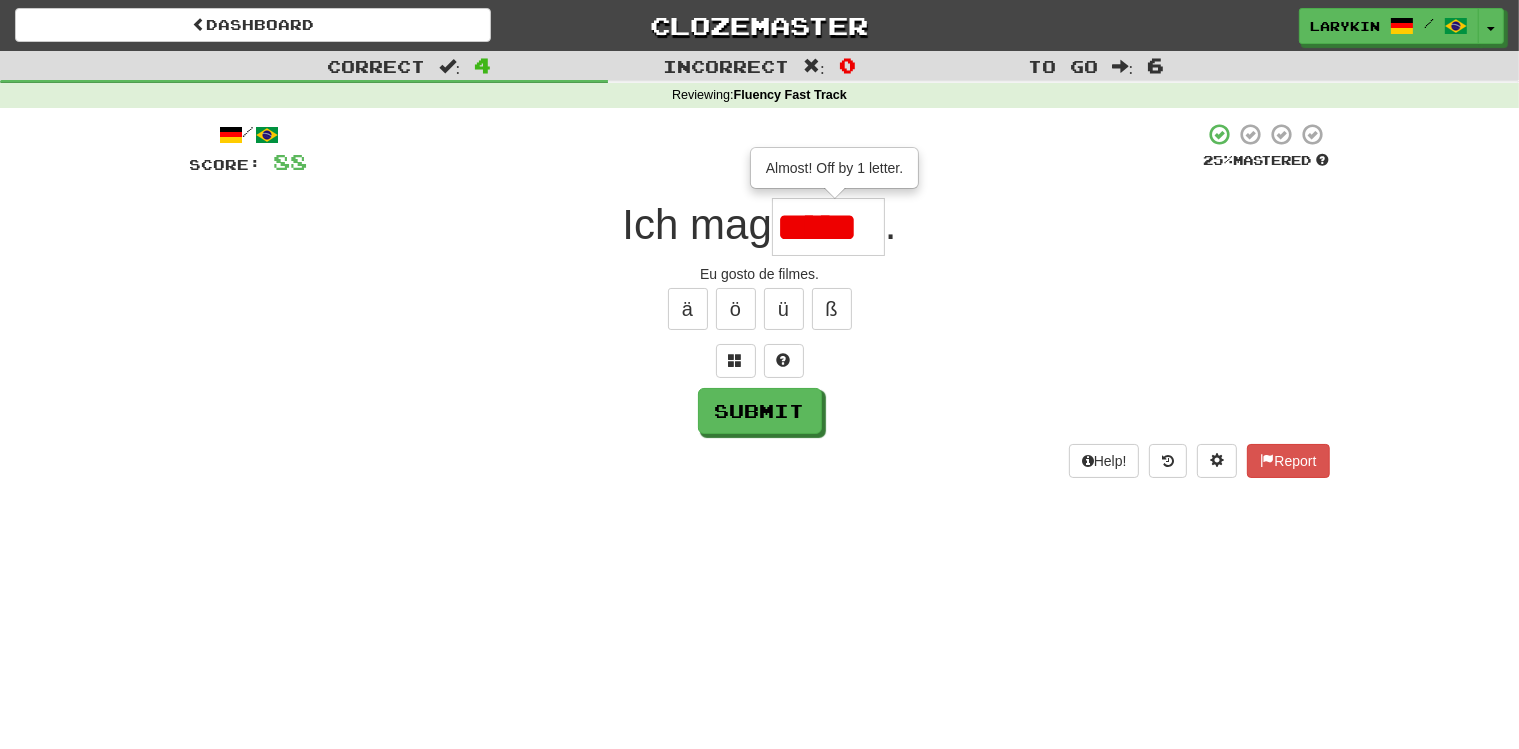 type on "*****" 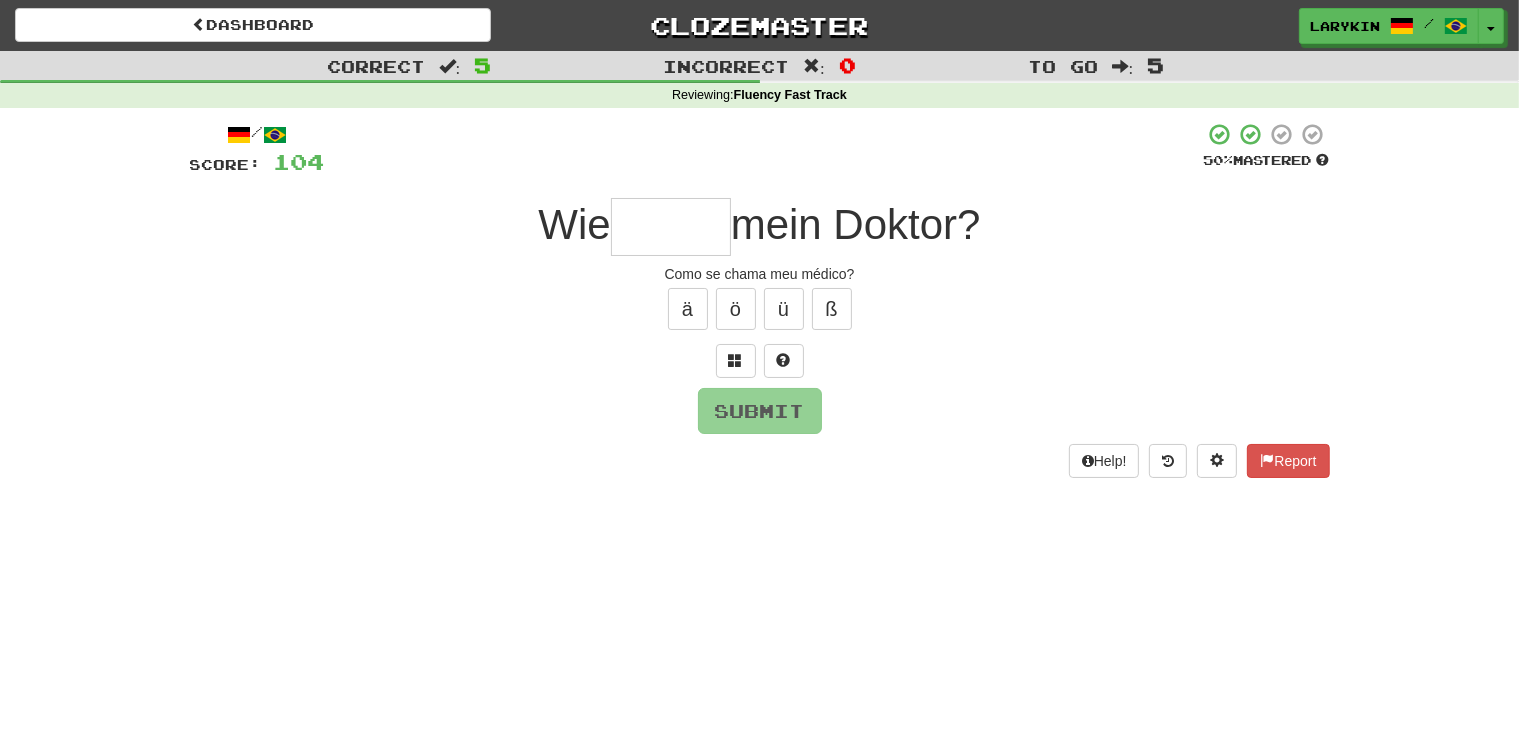 type on "*" 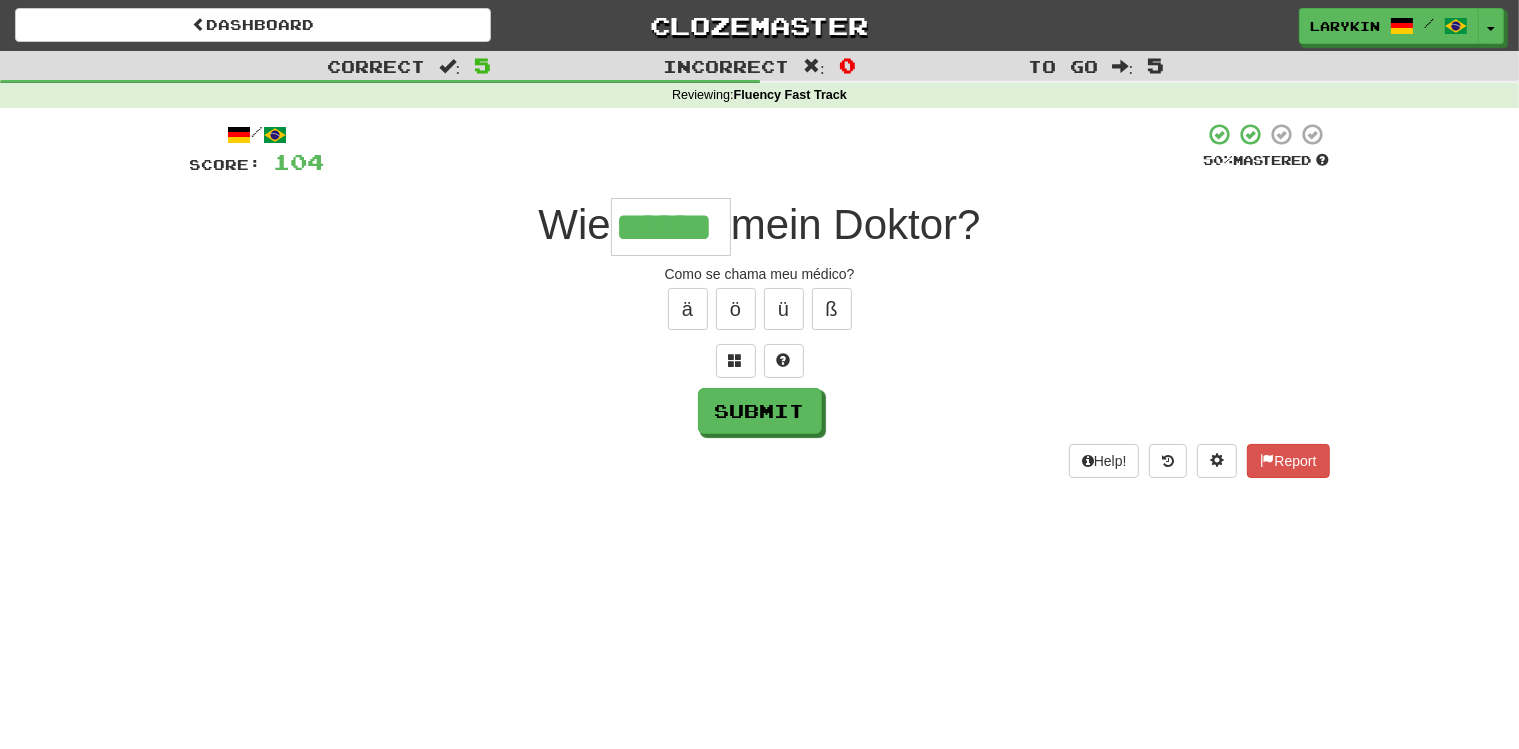 type on "******" 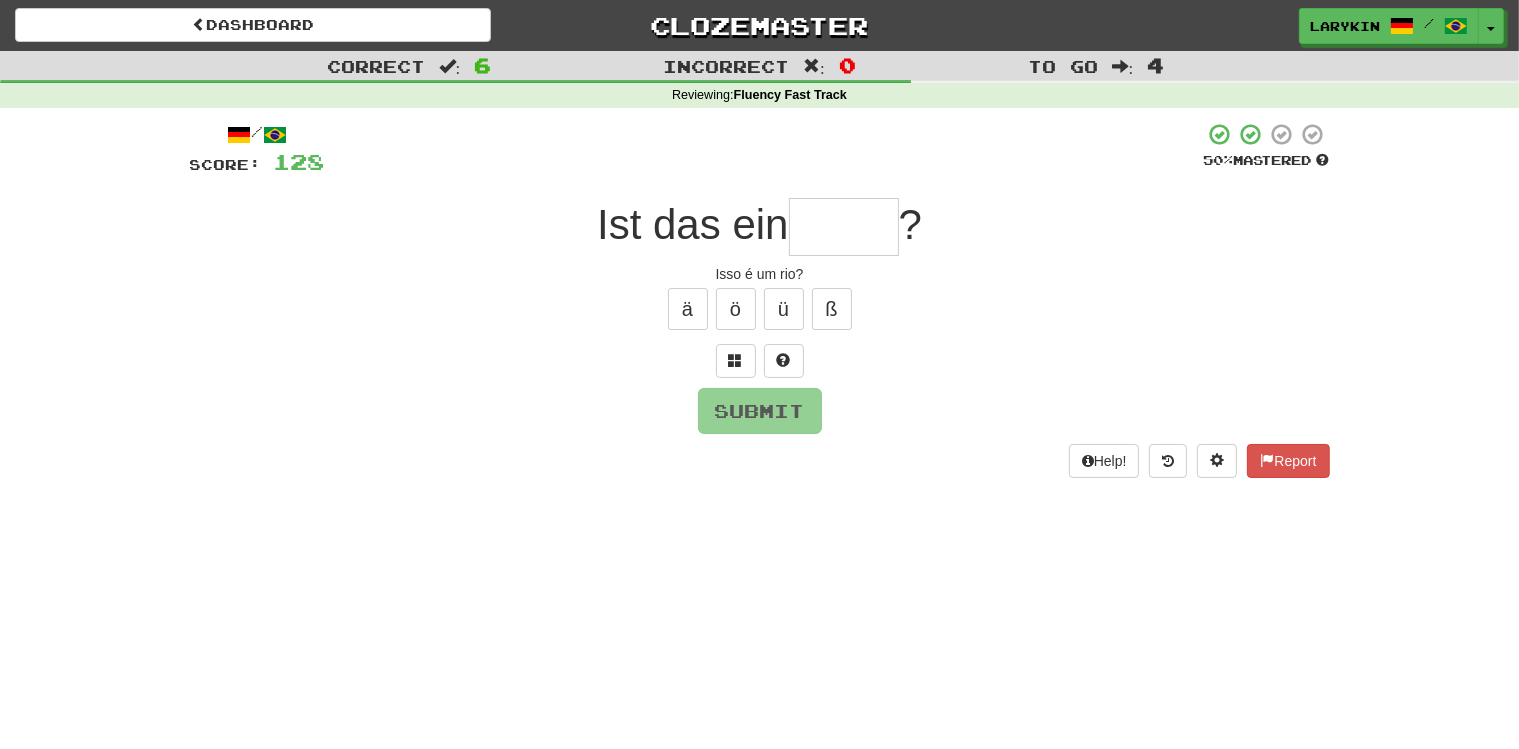 type on "*" 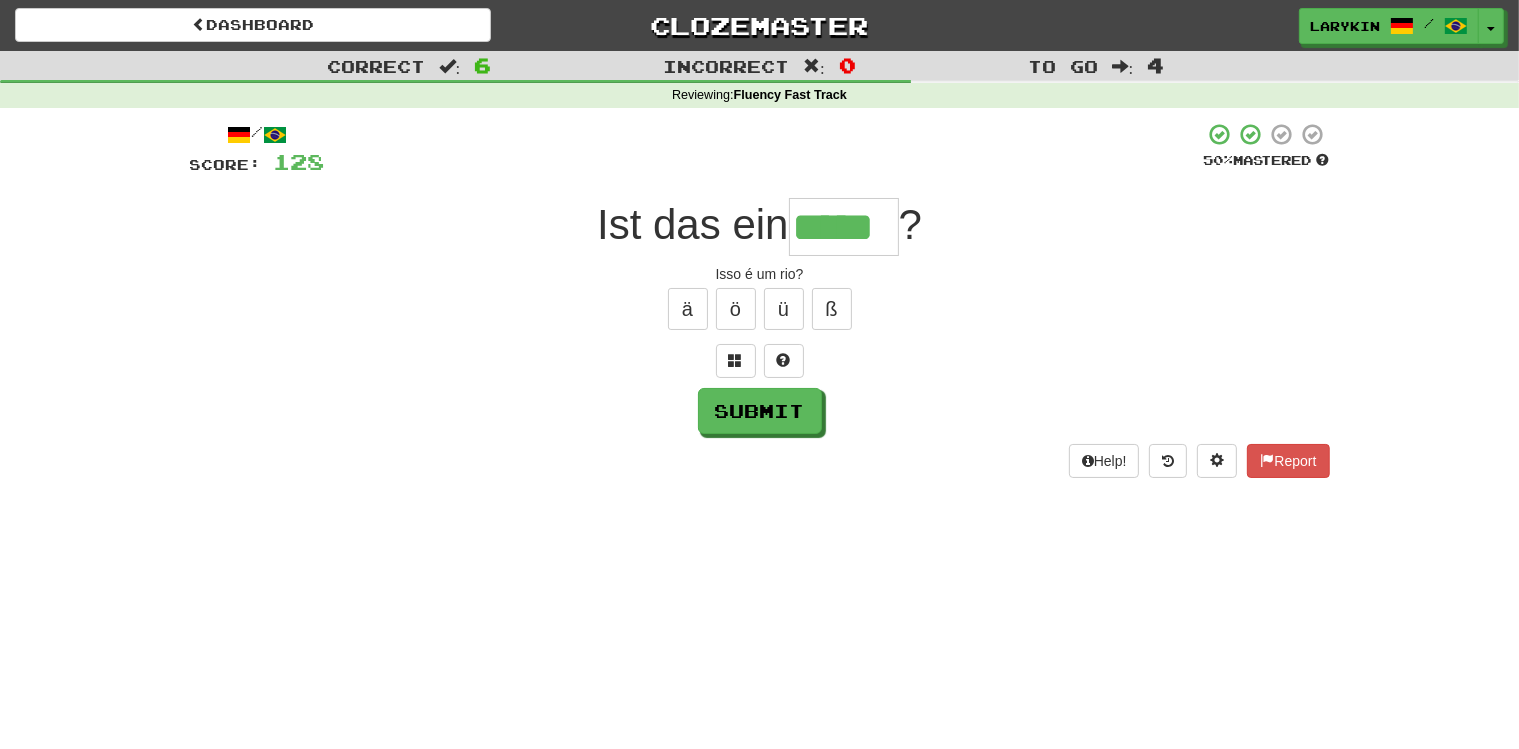 type on "*****" 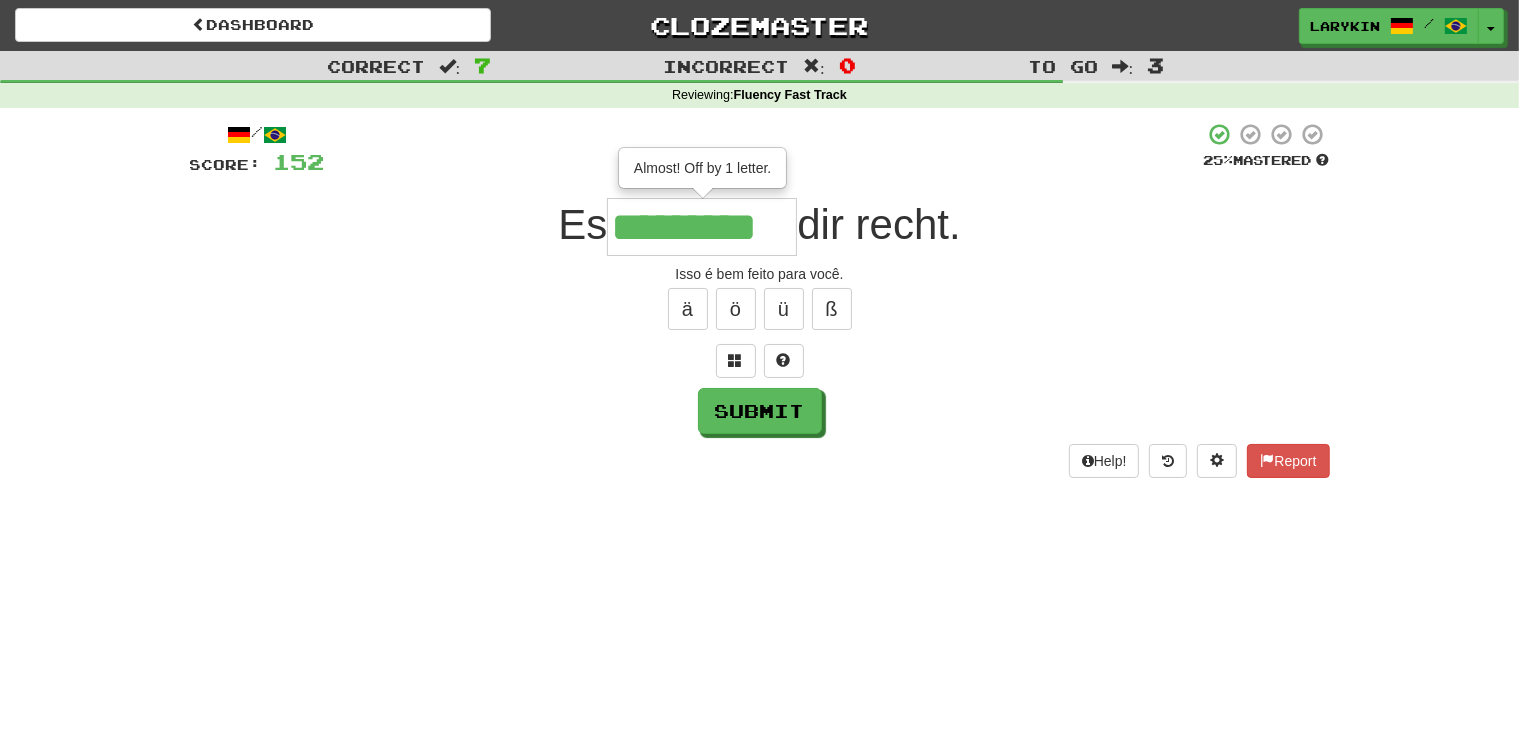 scroll, scrollTop: 0, scrollLeft: 0, axis: both 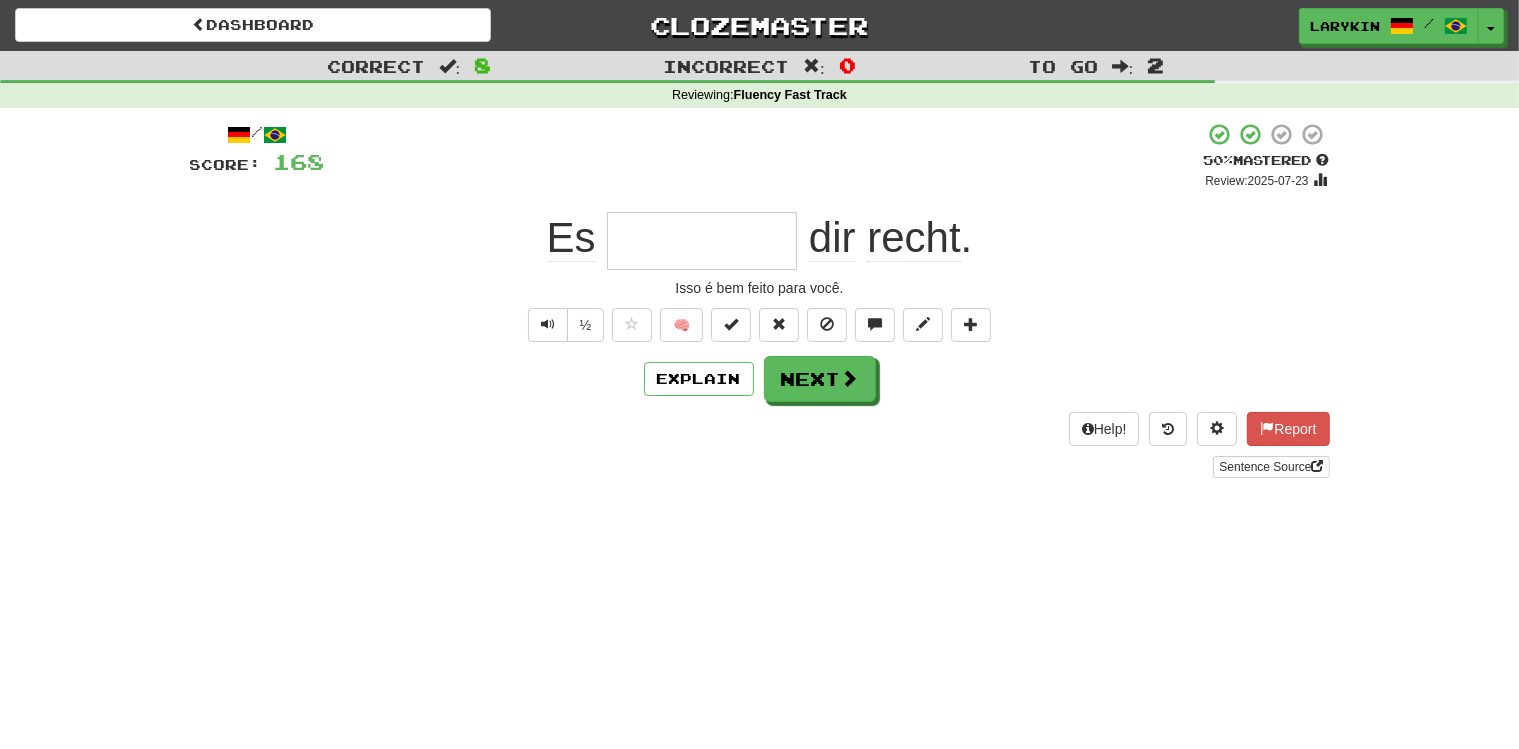 type on "*" 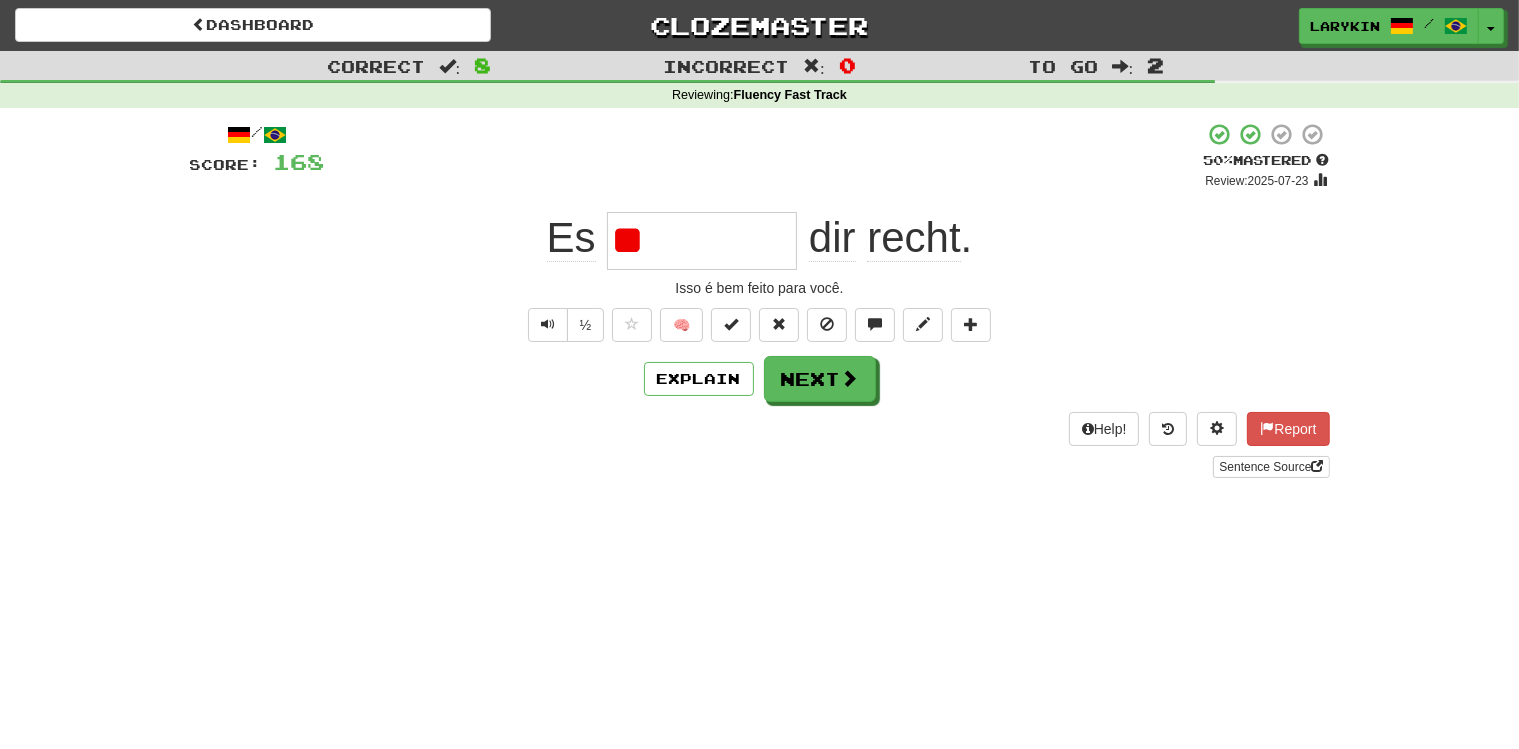type on "*" 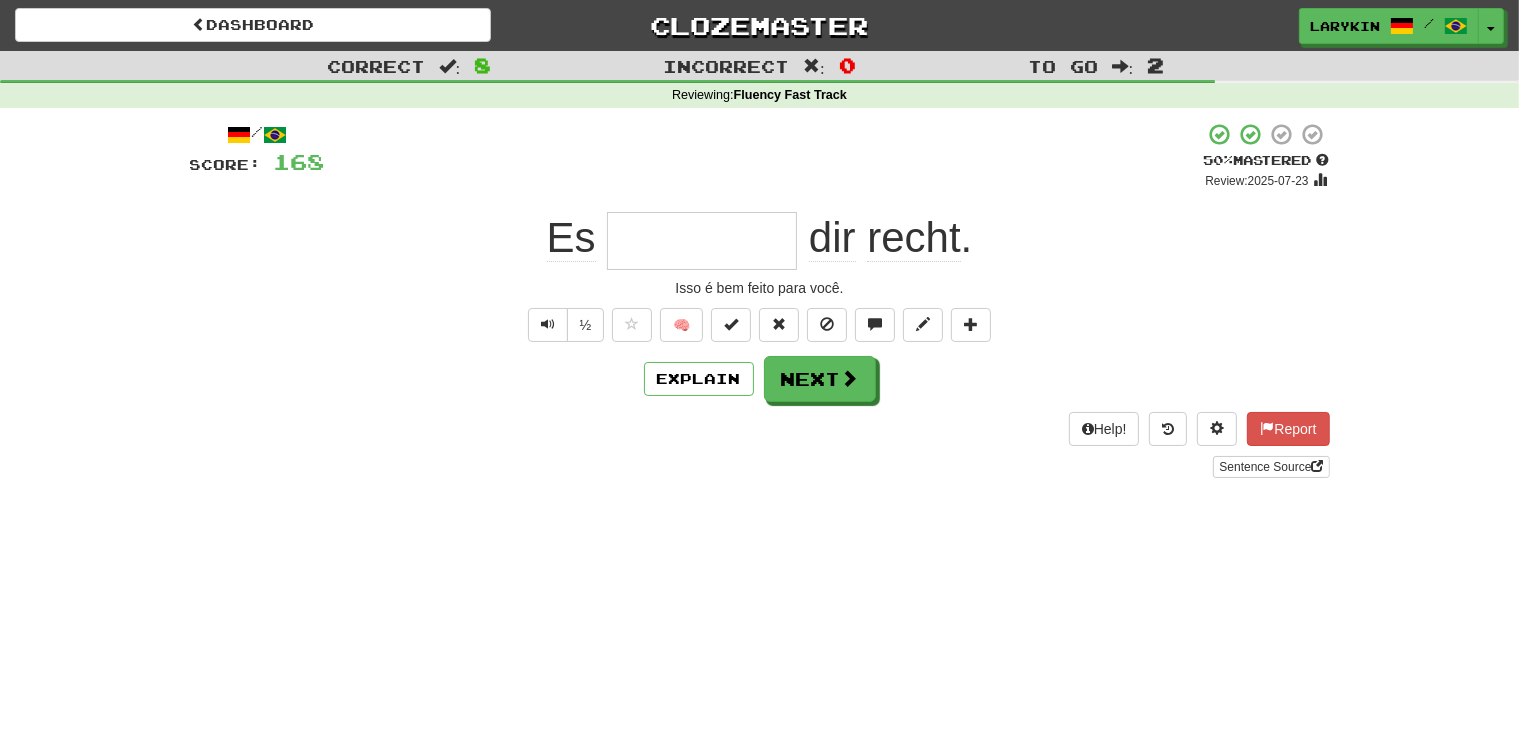 click on "/  Score:   168 + 16 50 %  Mastered Review:  2025-07-23 Es     dir   recht . Isso é bem feito para você. ½ 🧠 Explain Next  Help!  Report Sentence Source" at bounding box center (760, 300) 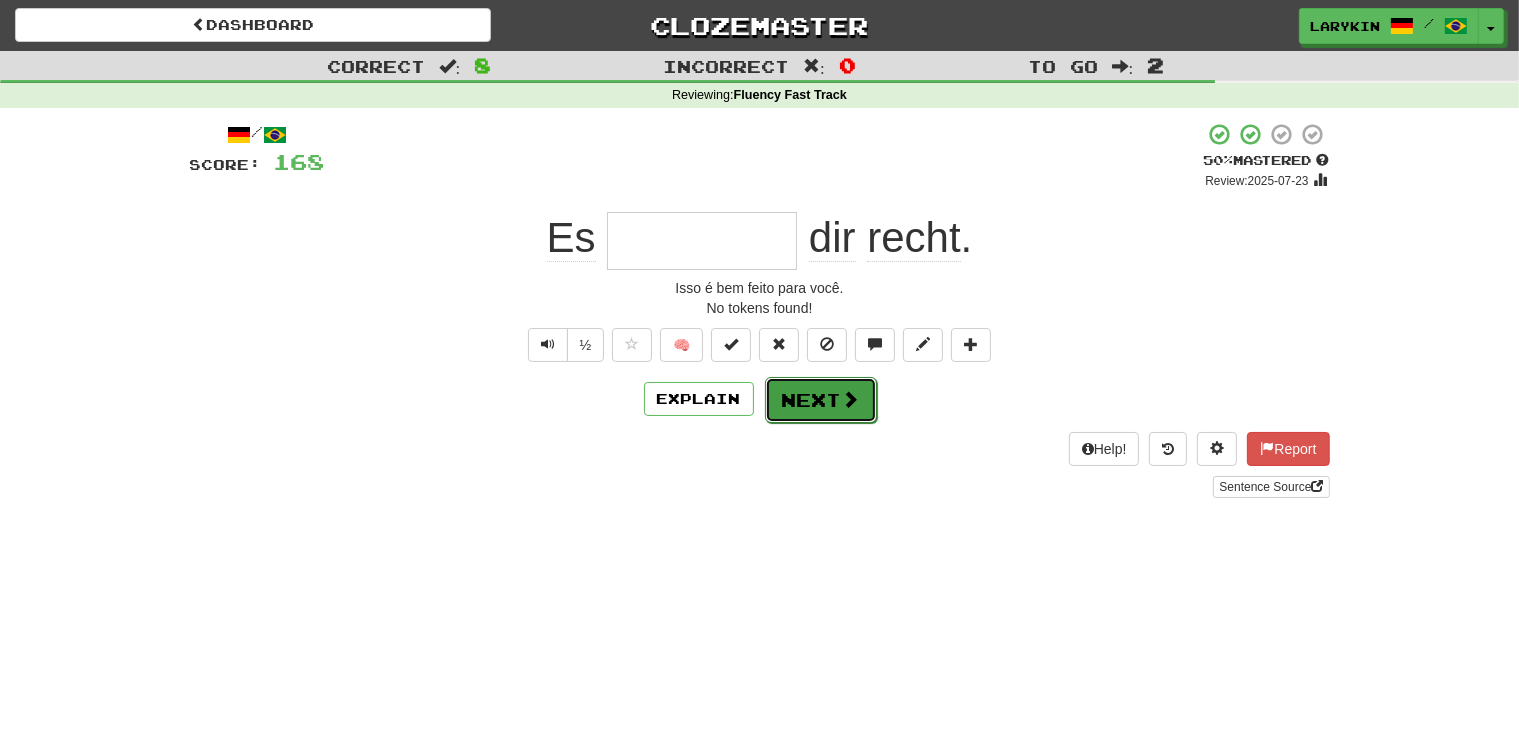 click on "Next" at bounding box center (821, 400) 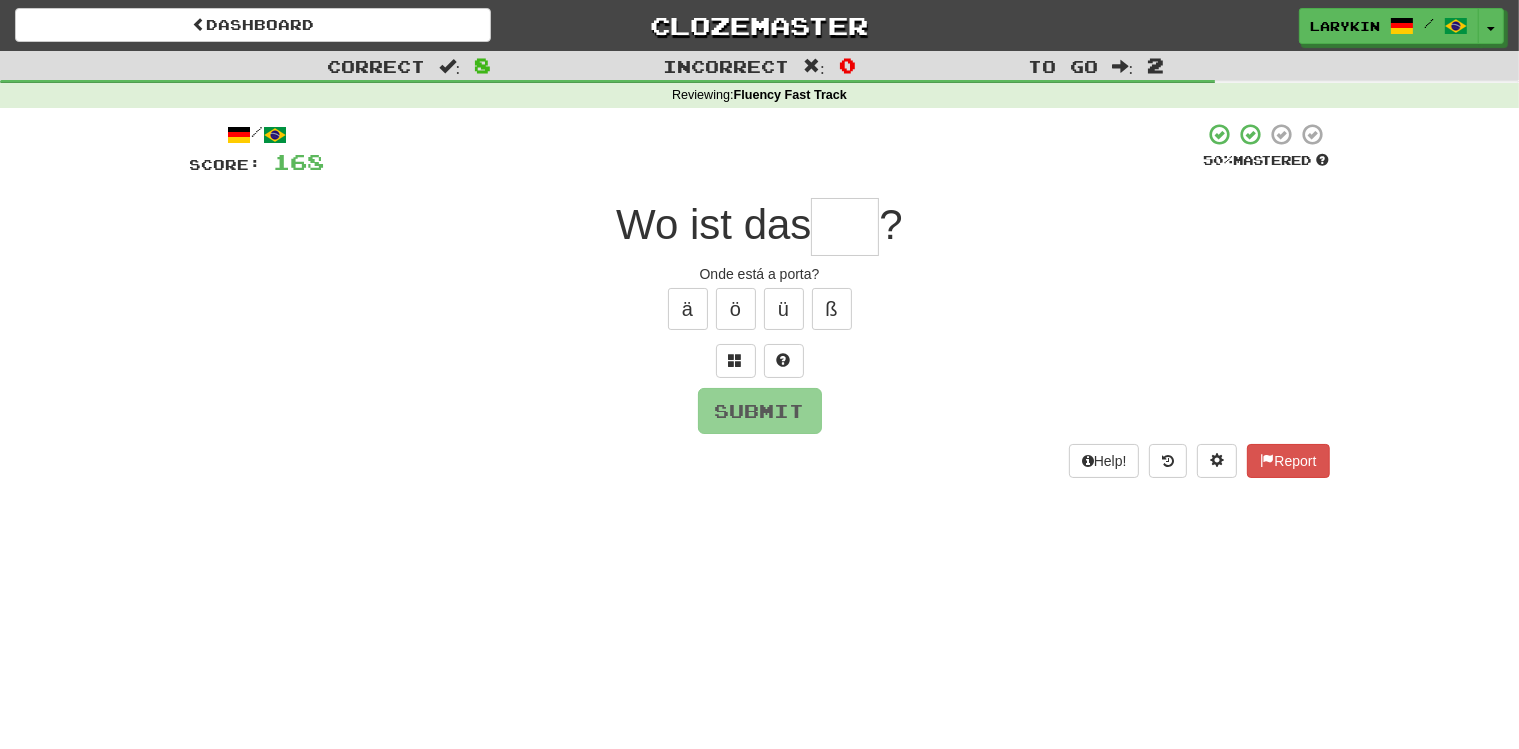 type on "*" 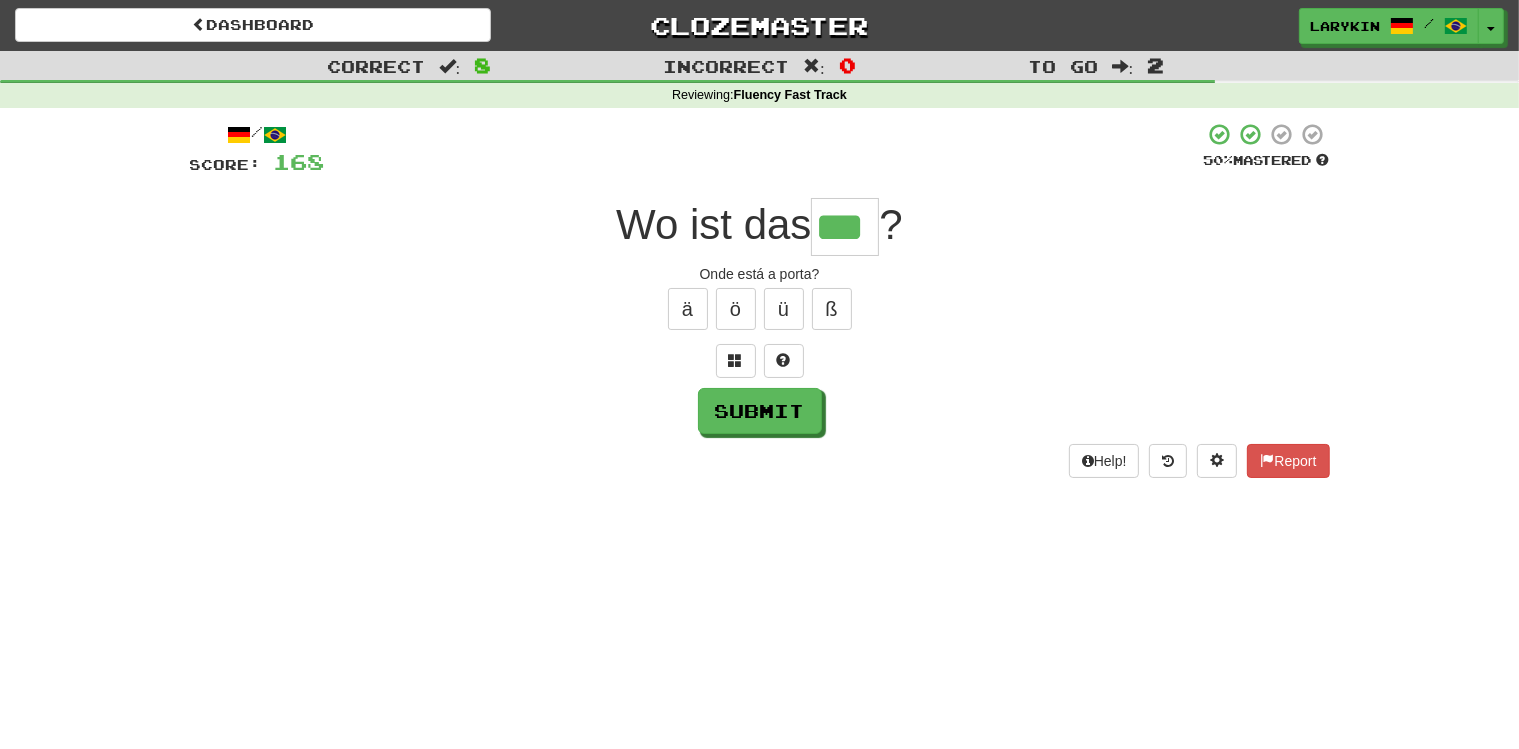 type on "***" 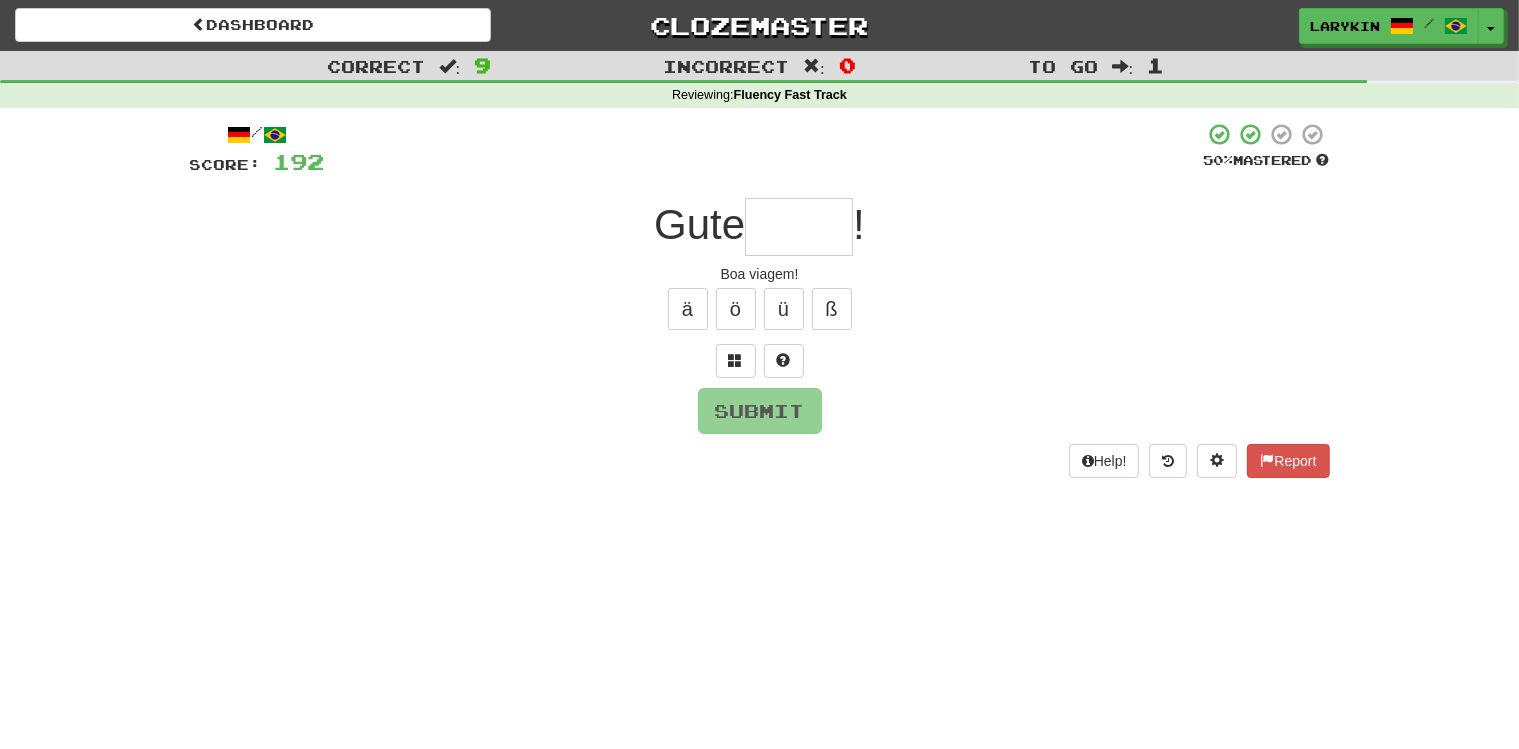 type on "*" 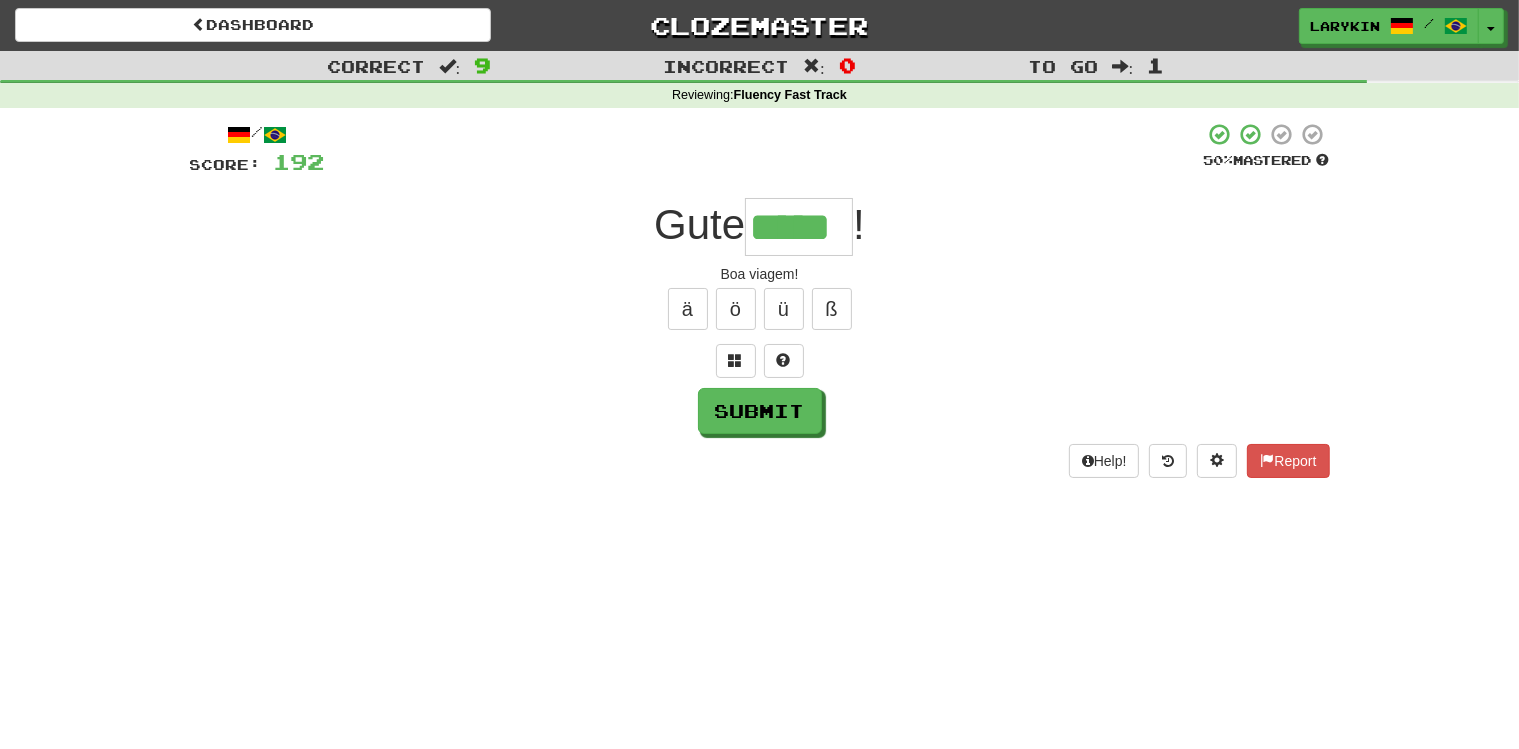 type on "*****" 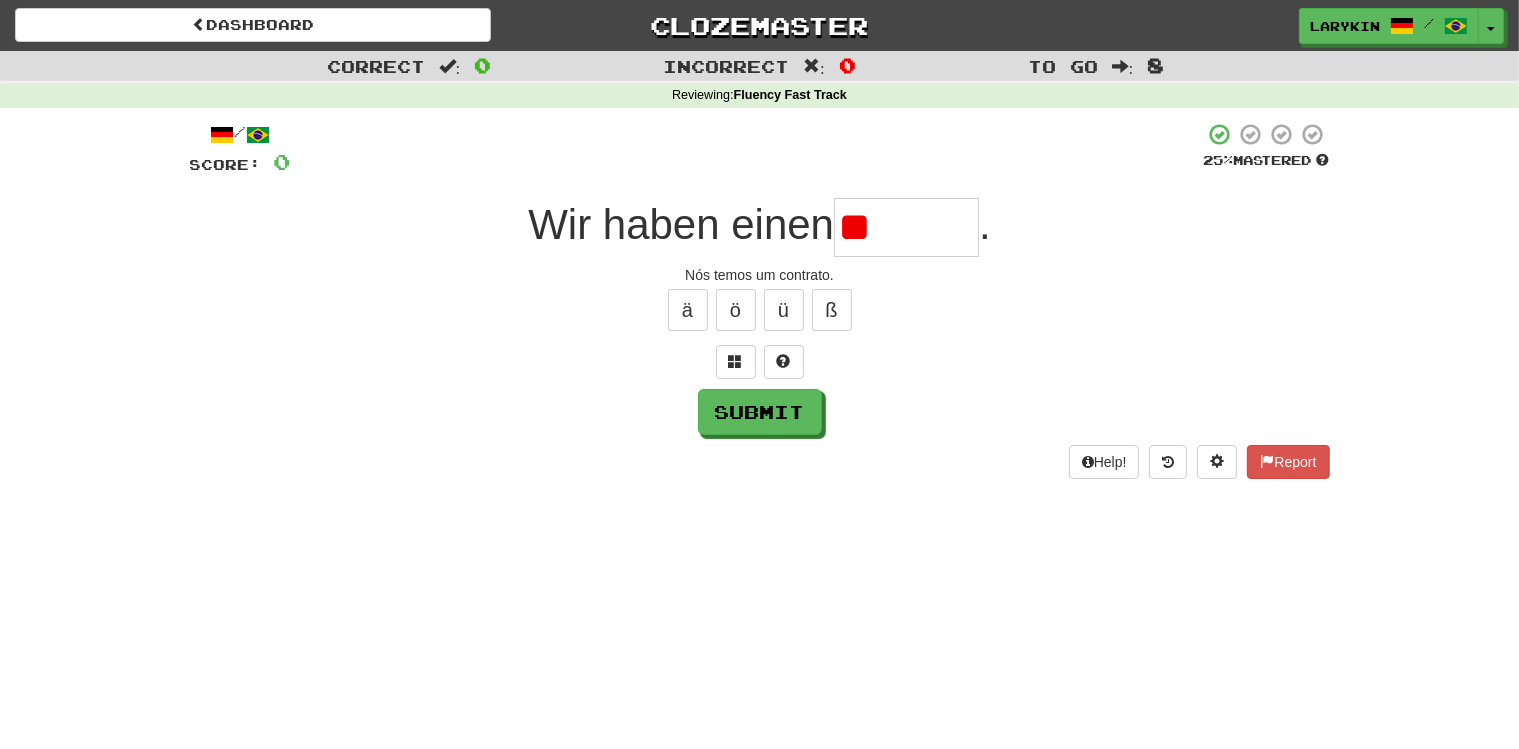type on "*" 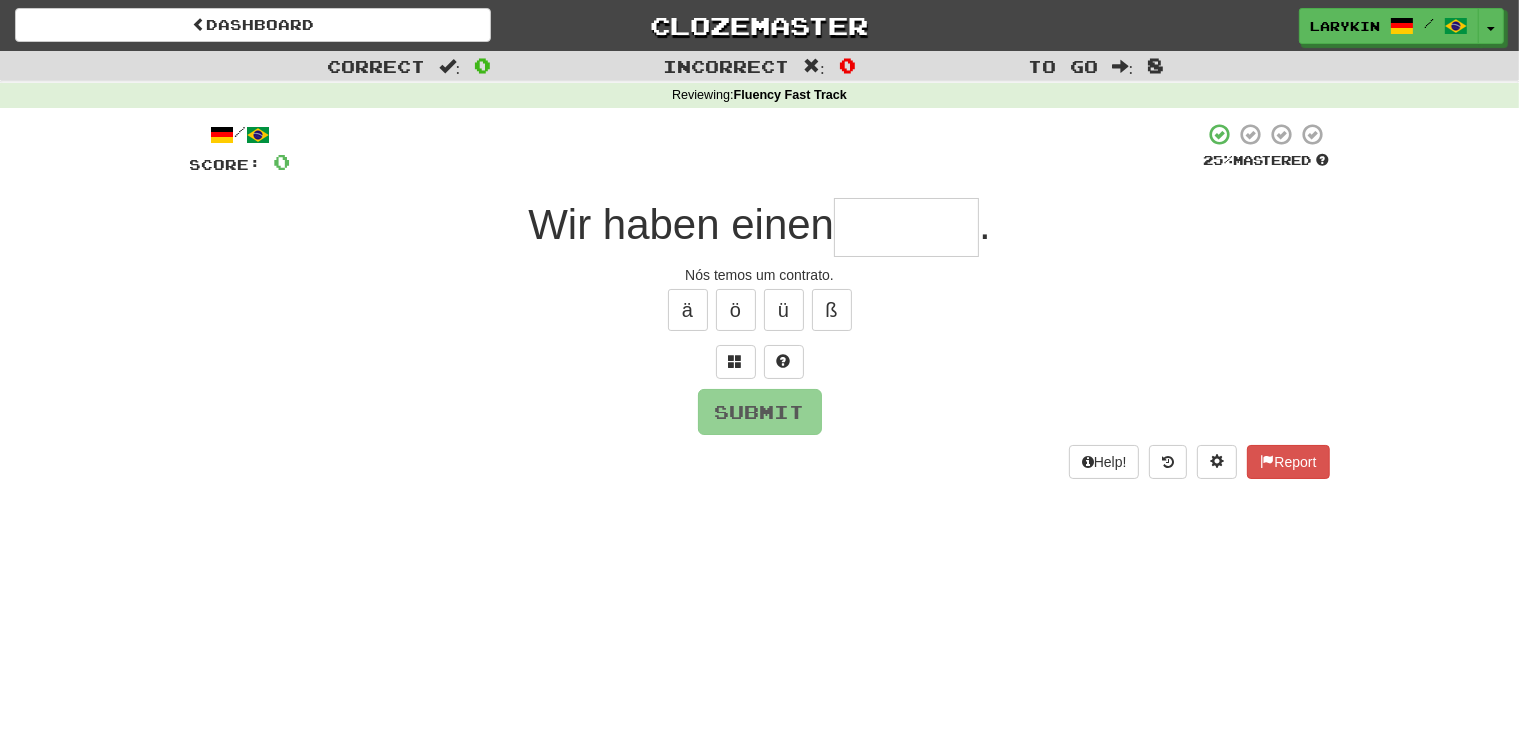type on "*" 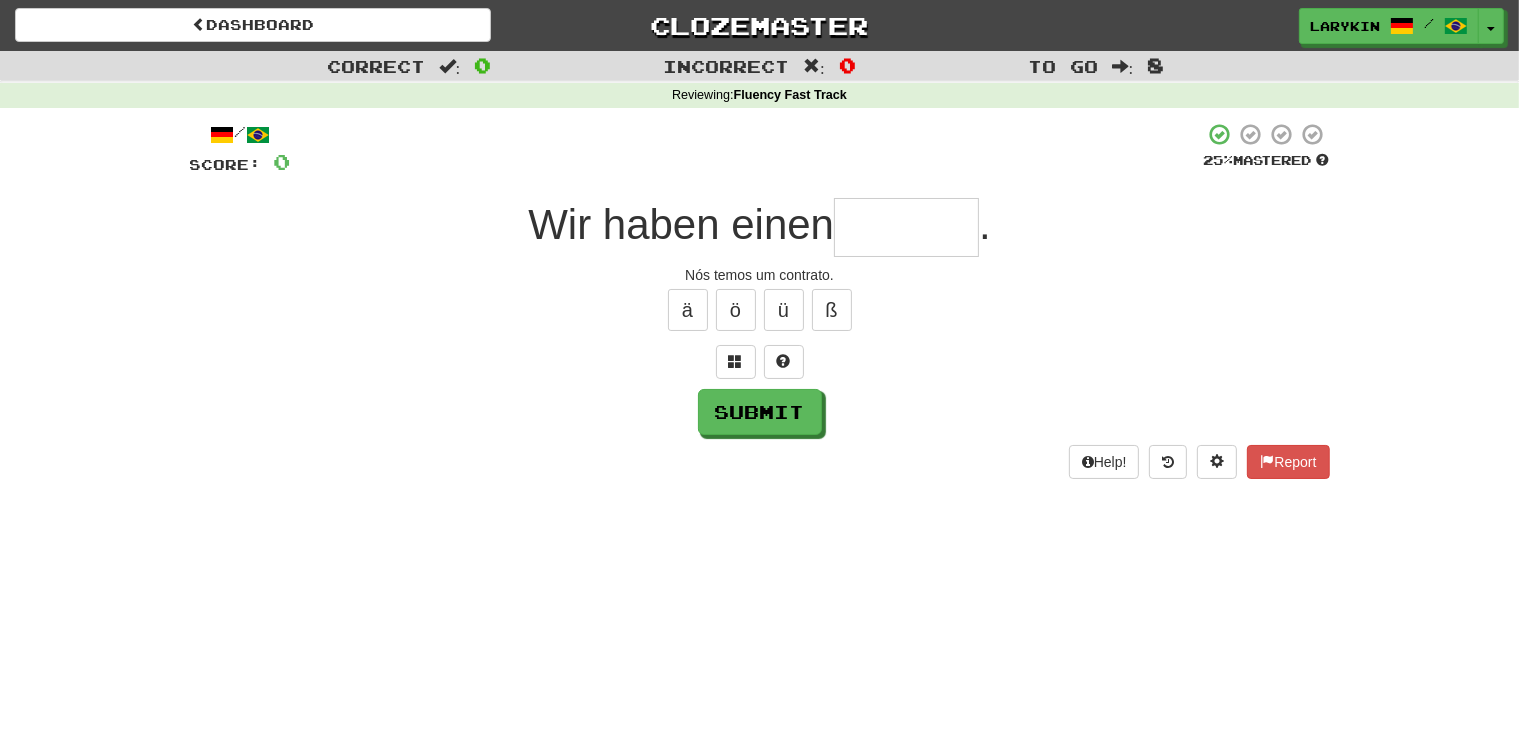 type on "*" 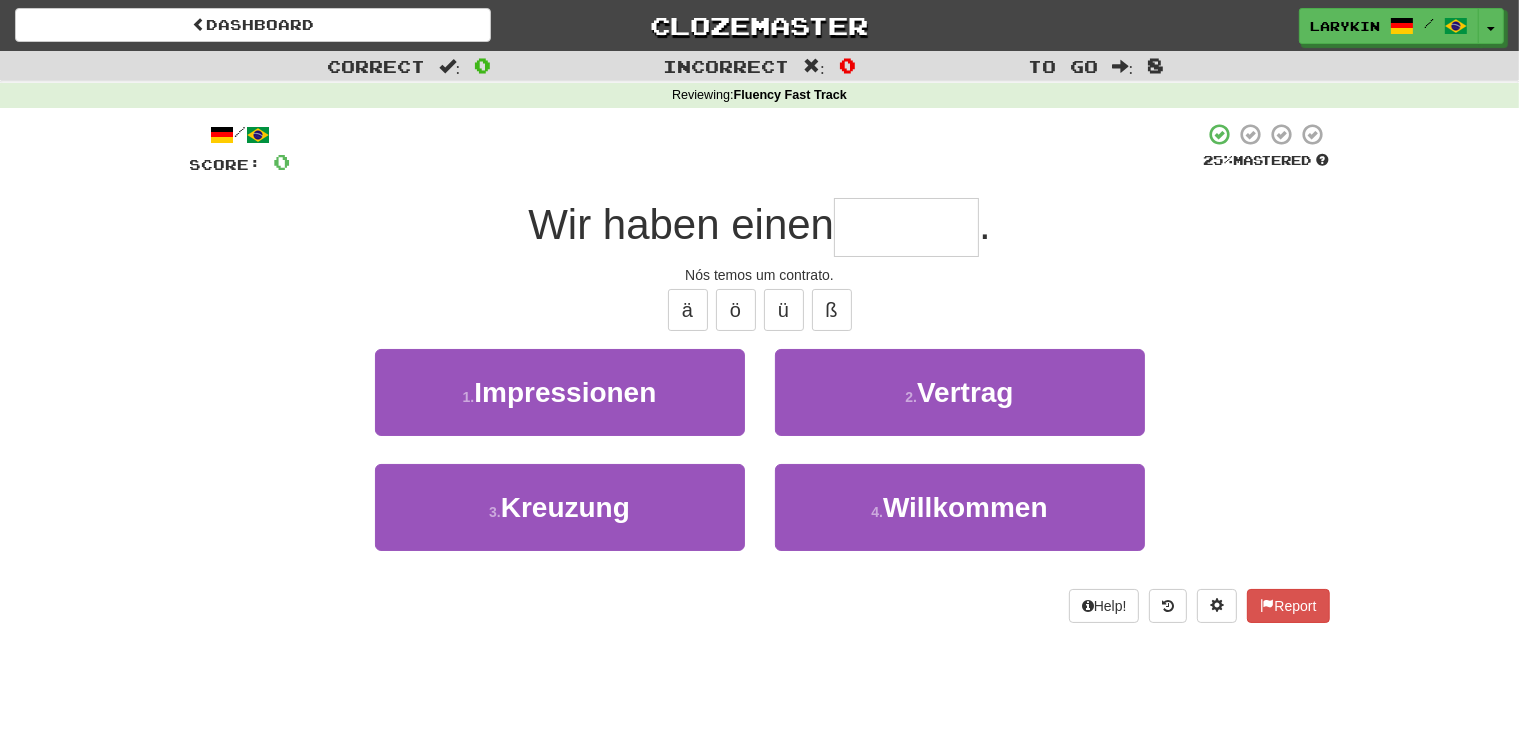 type on "*******" 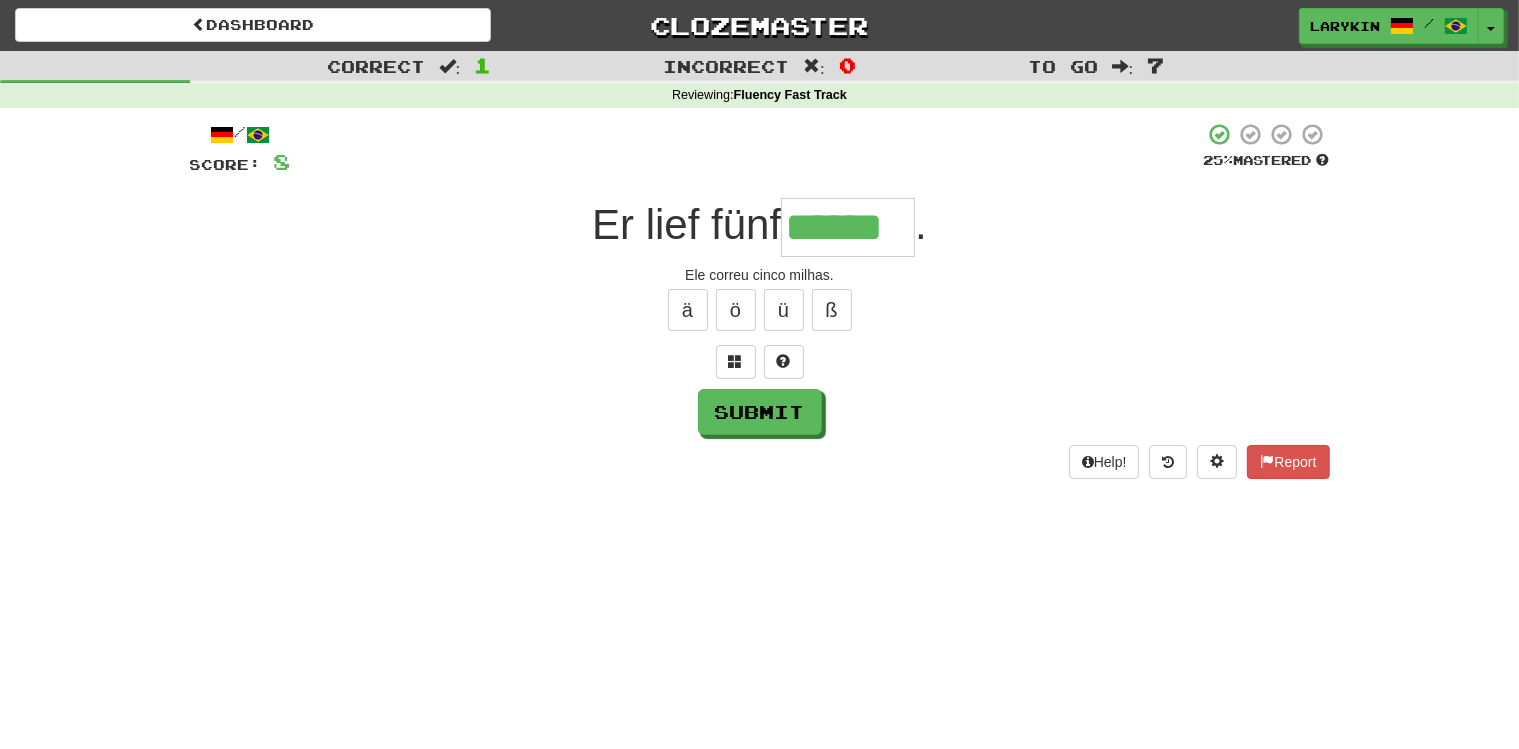 type on "******" 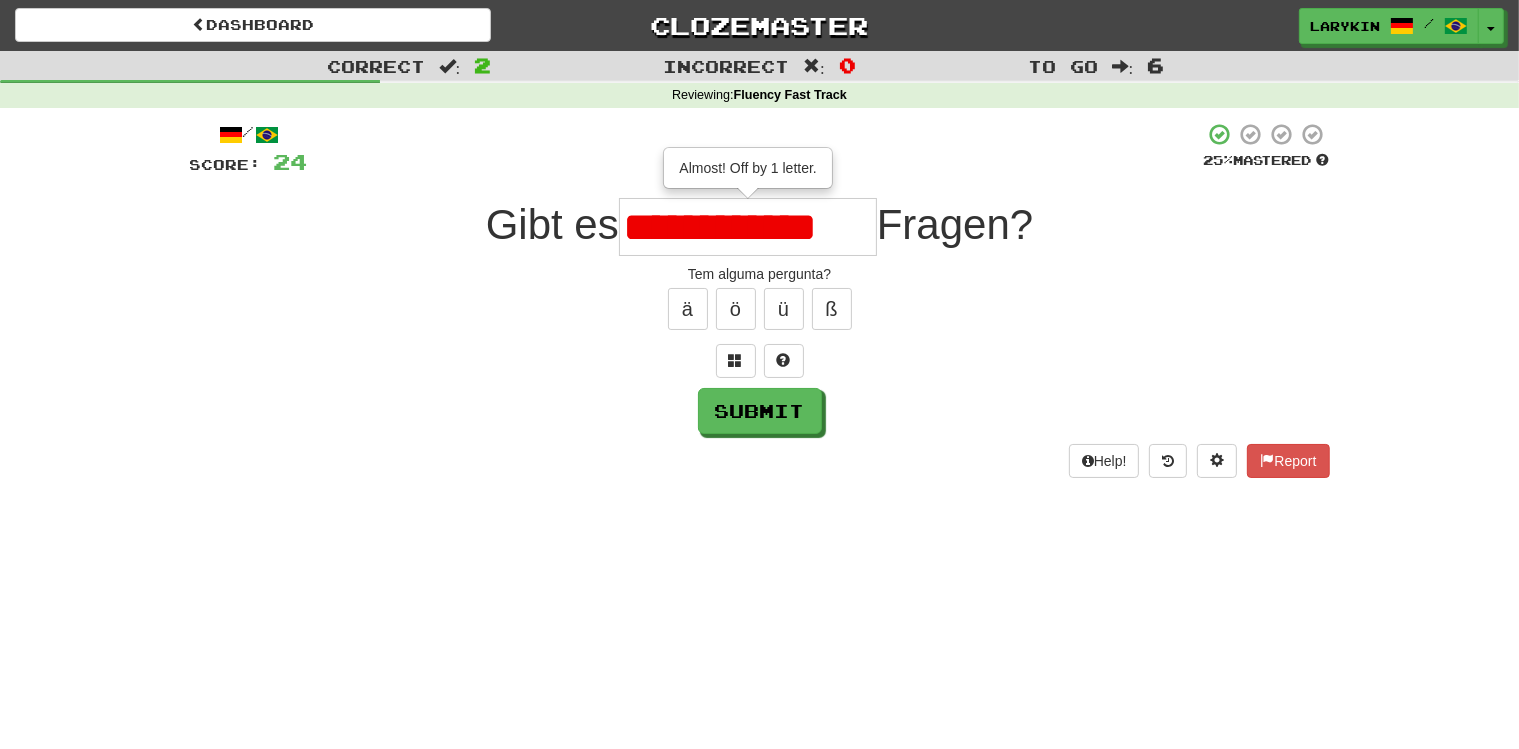 scroll, scrollTop: 0, scrollLeft: 0, axis: both 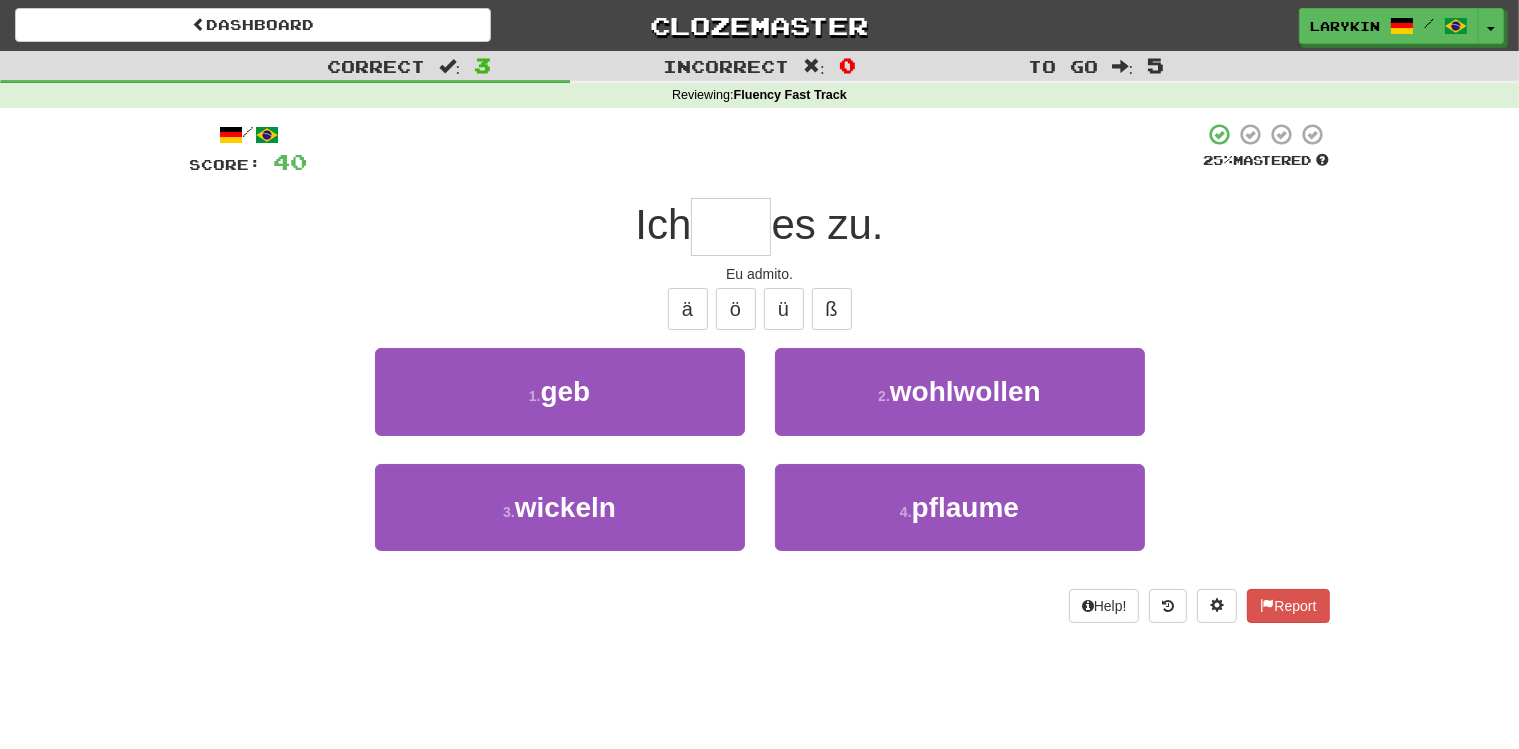 type on "***" 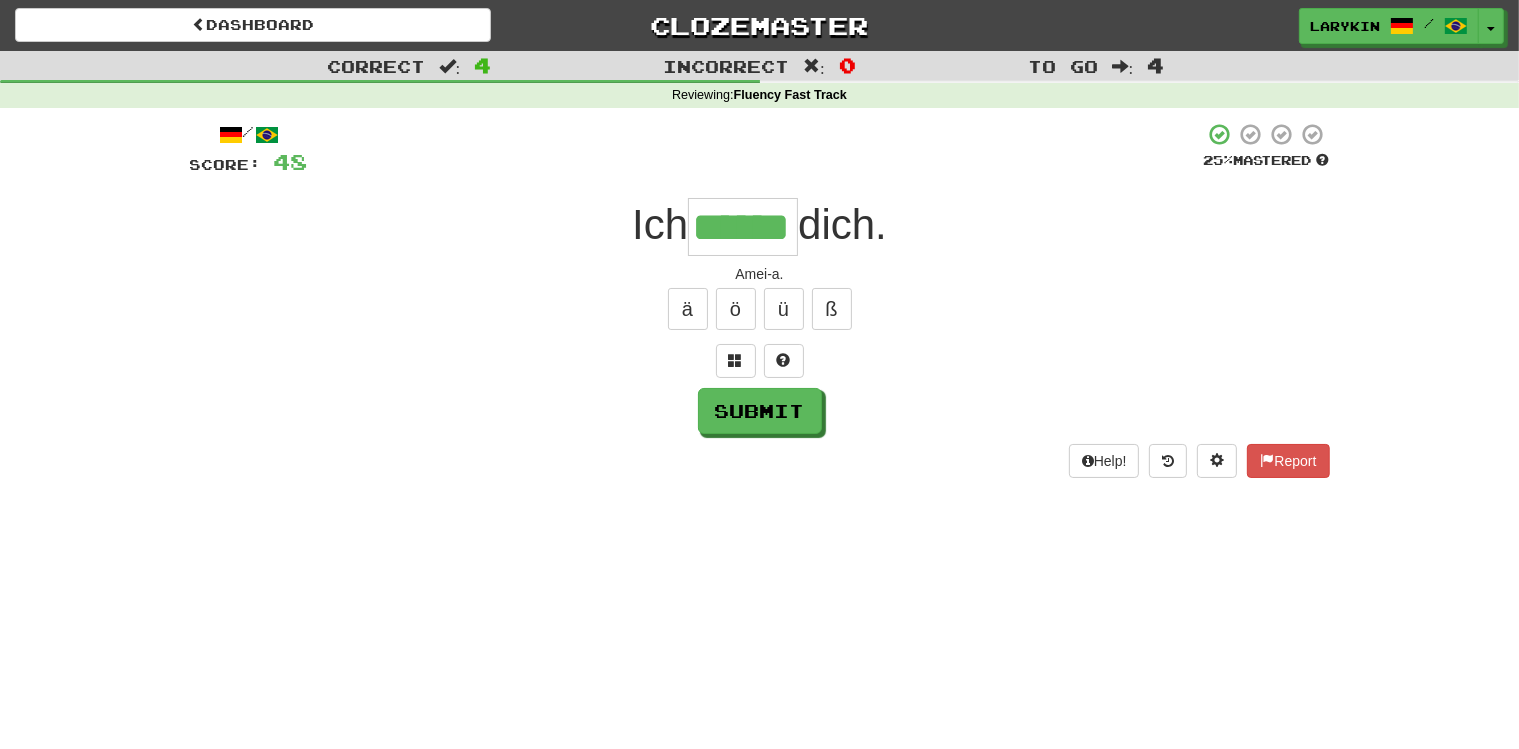 type on "******" 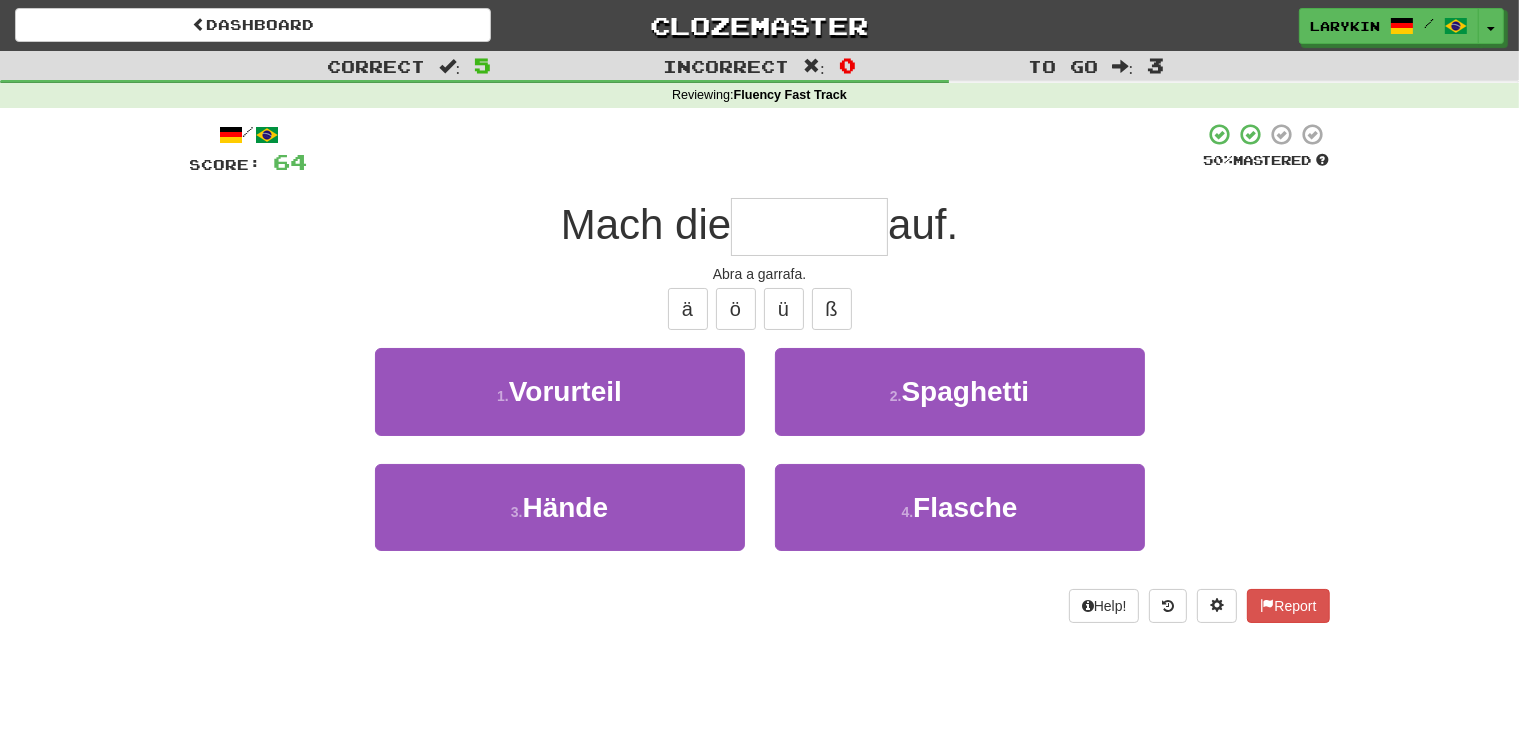 type on "*******" 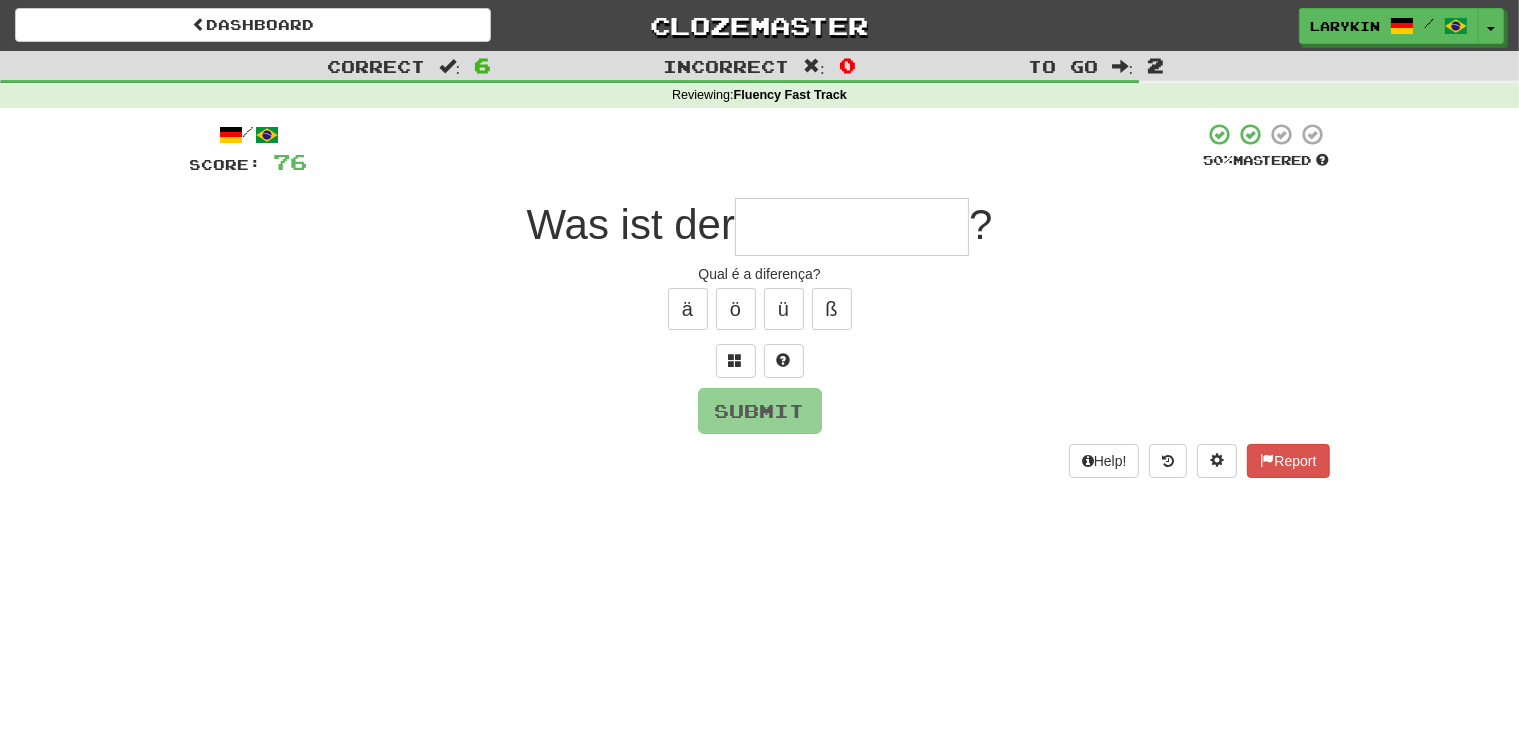 type on "*" 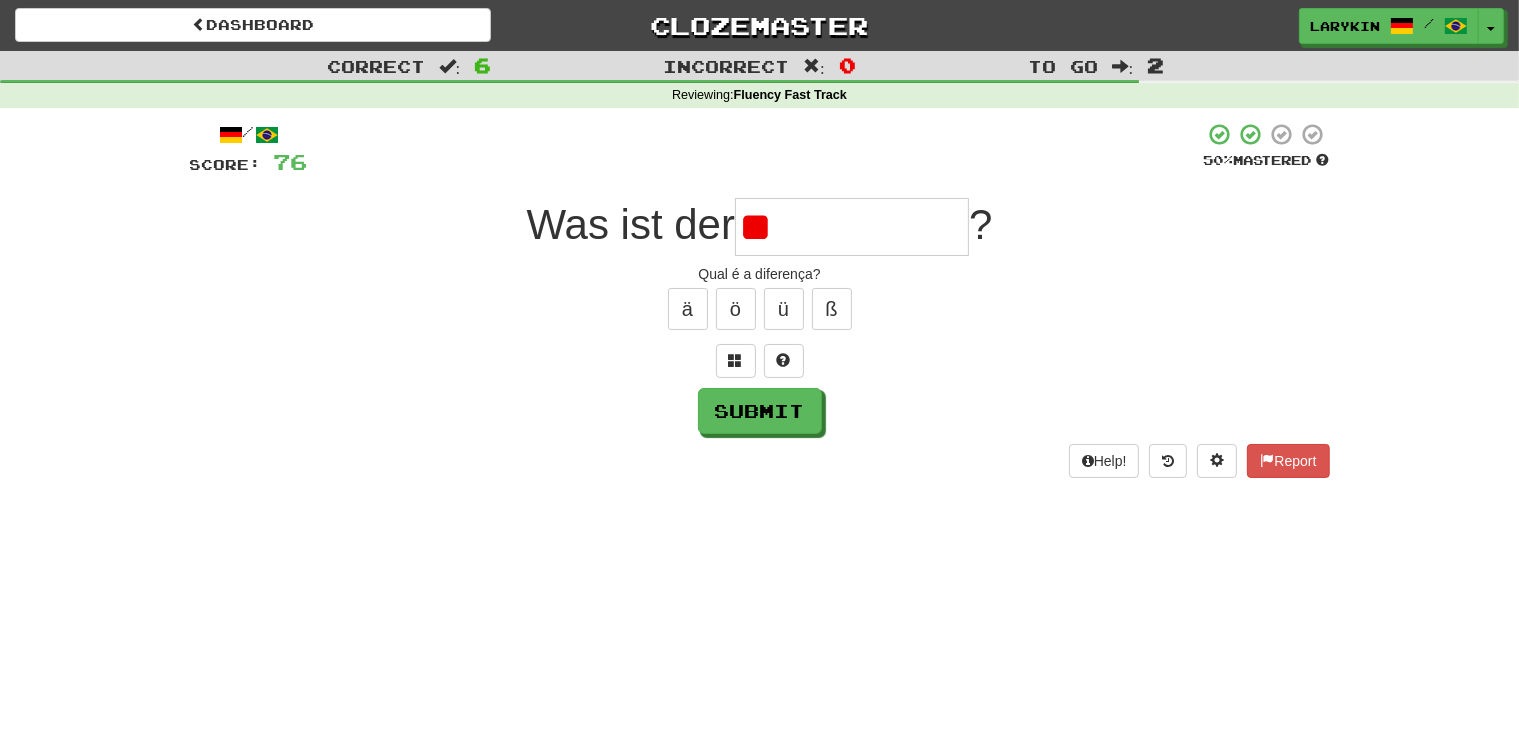 type on "*" 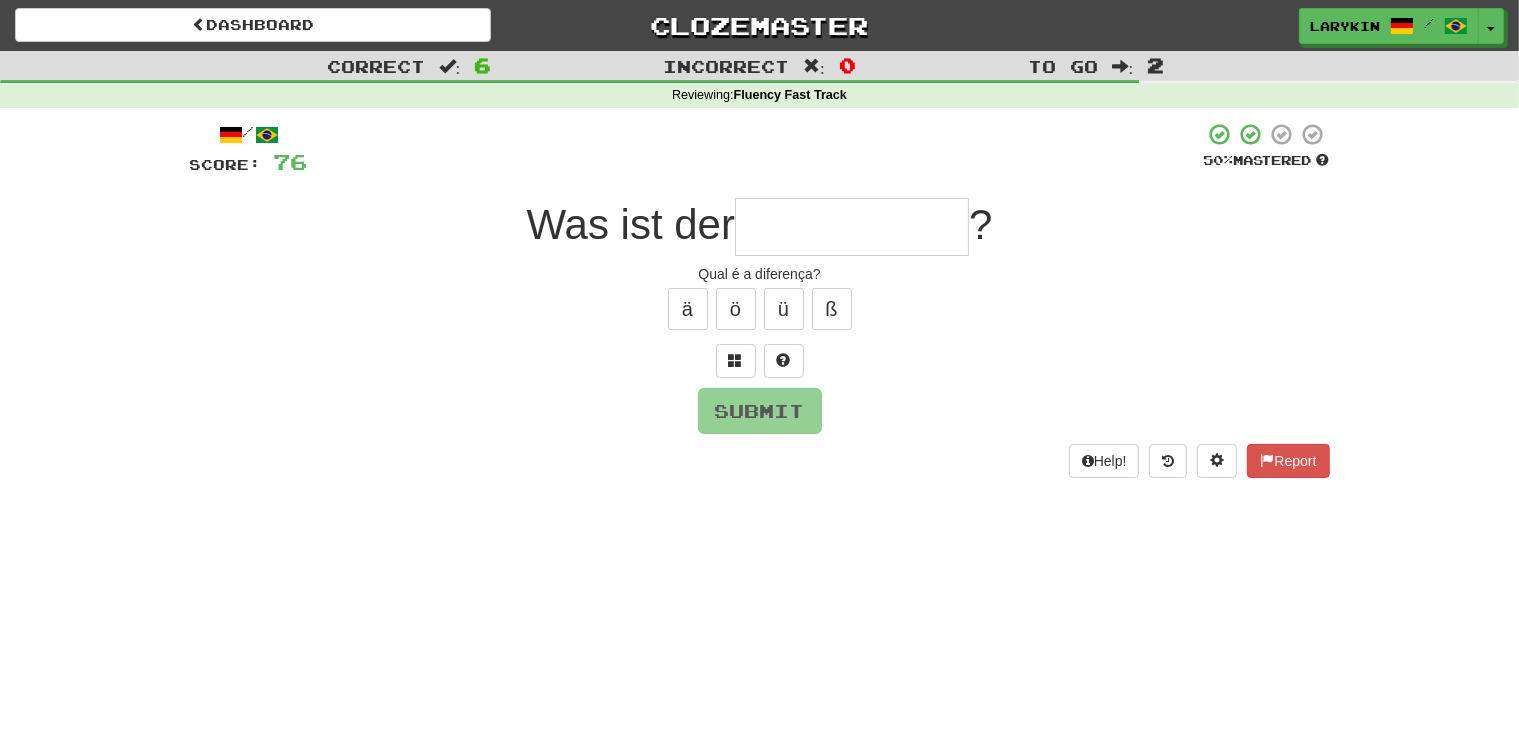 type on "*" 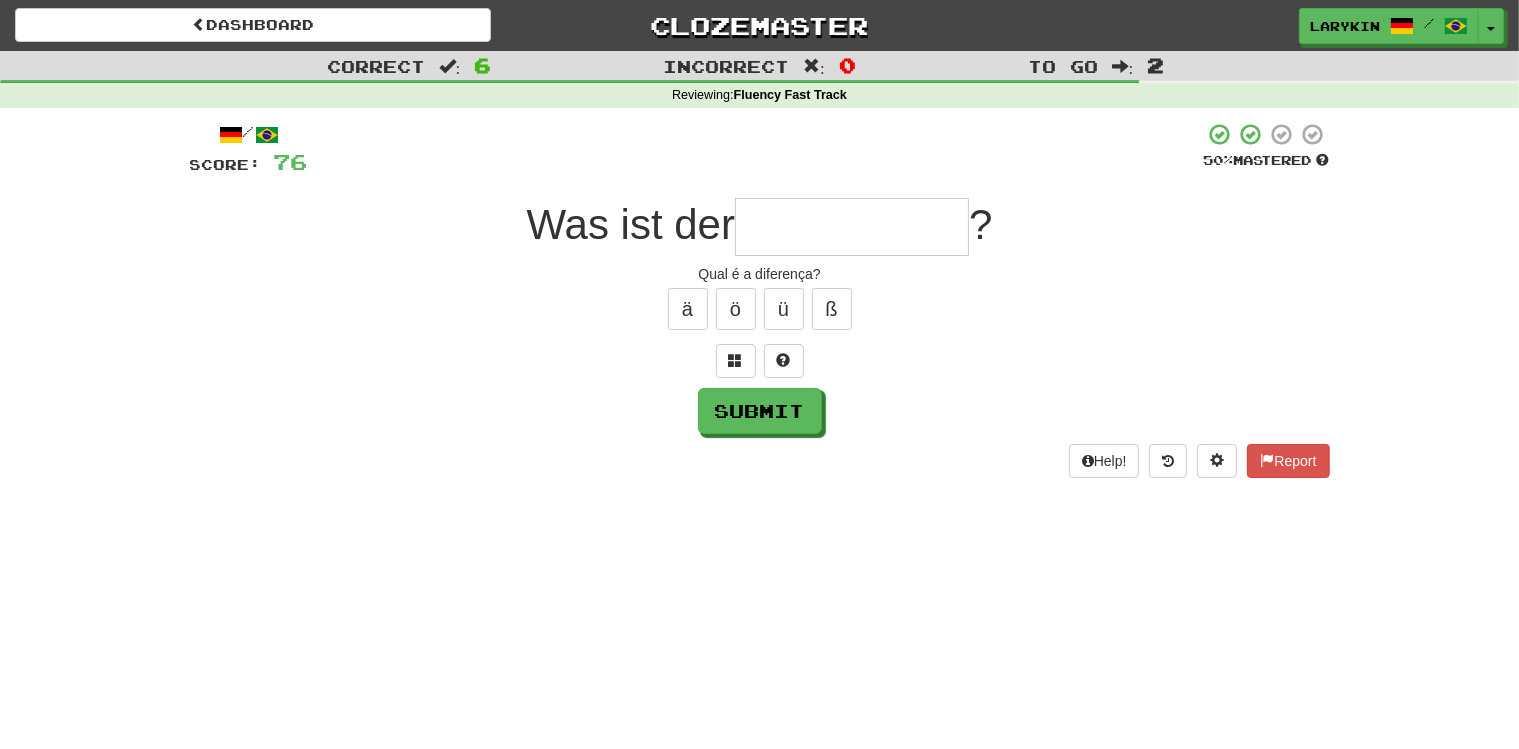 type on "*" 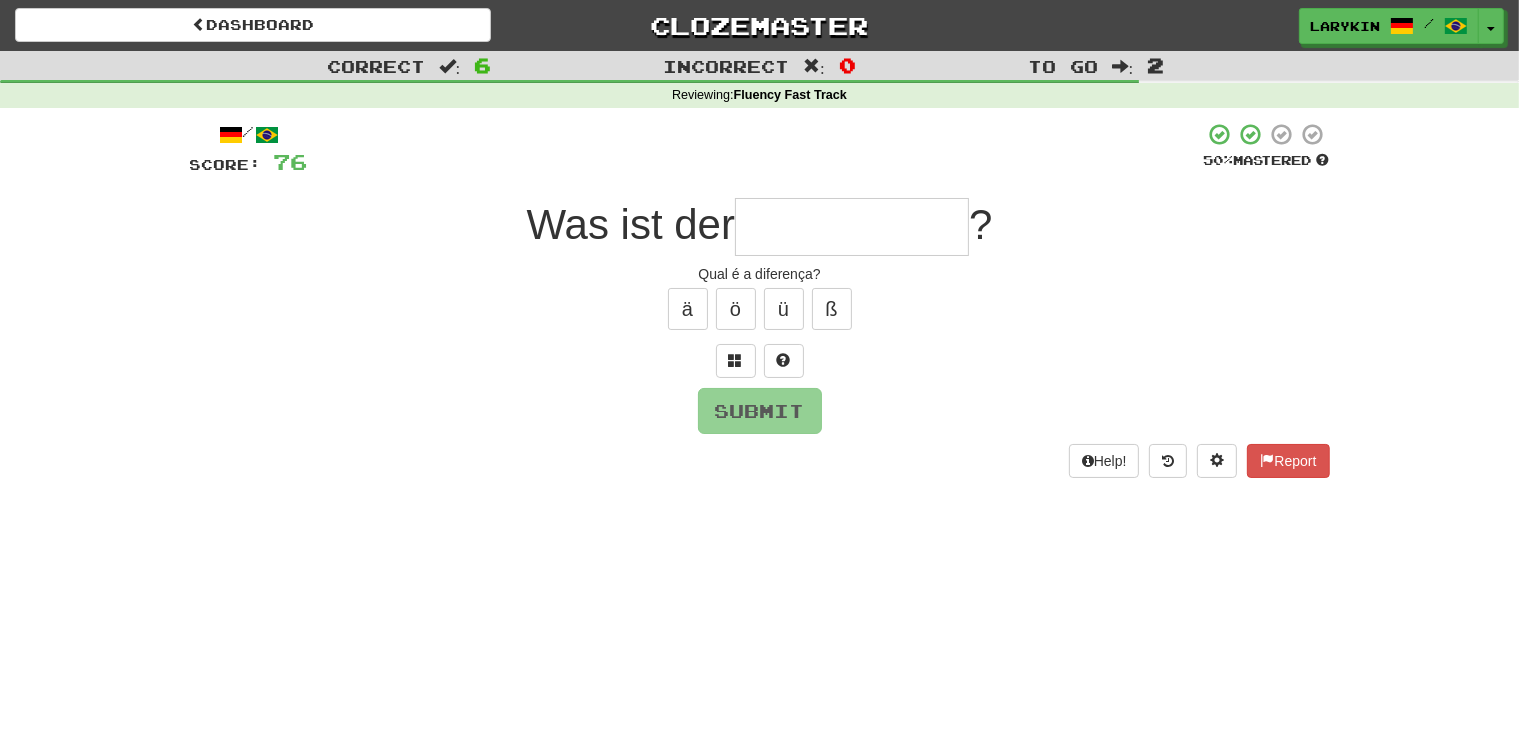 type on "*" 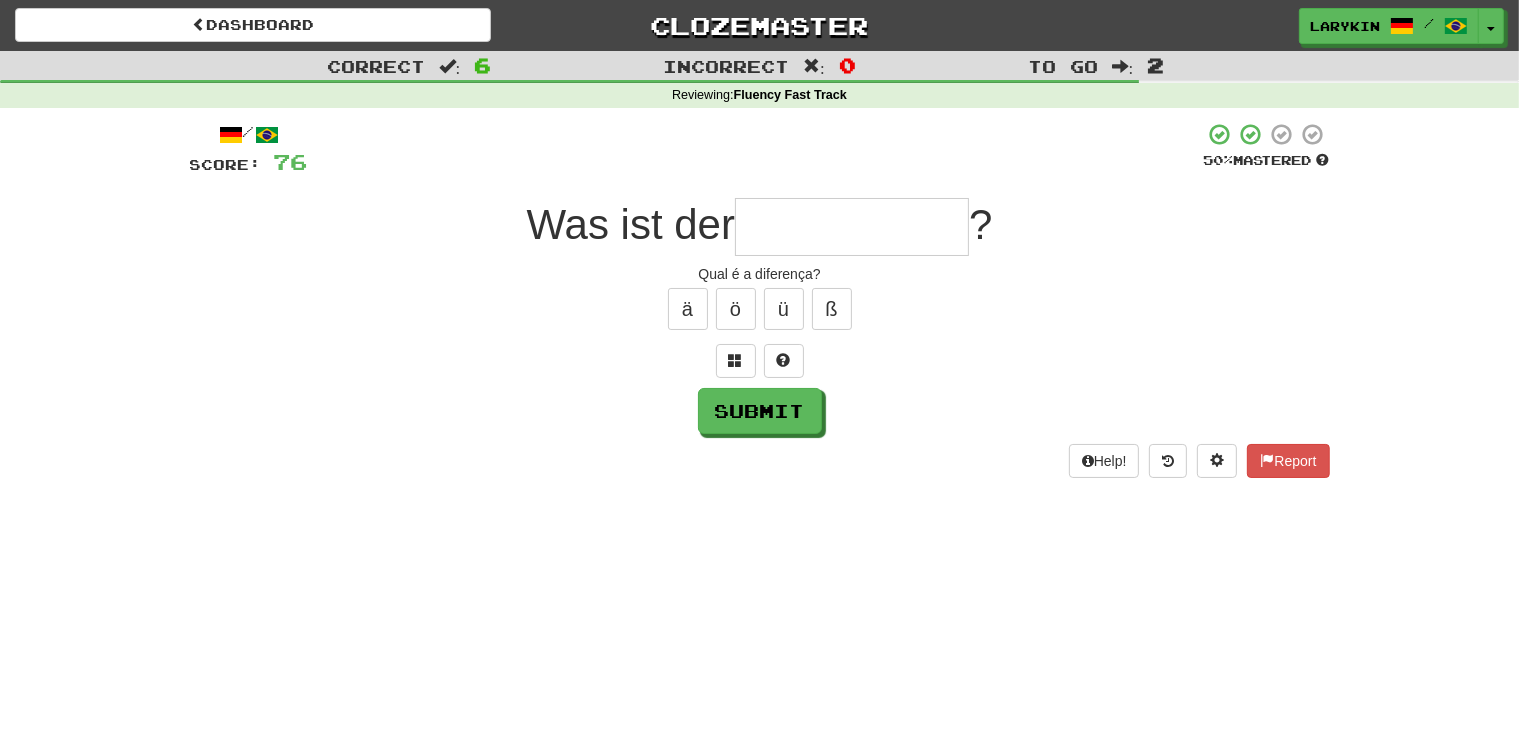 type on "*" 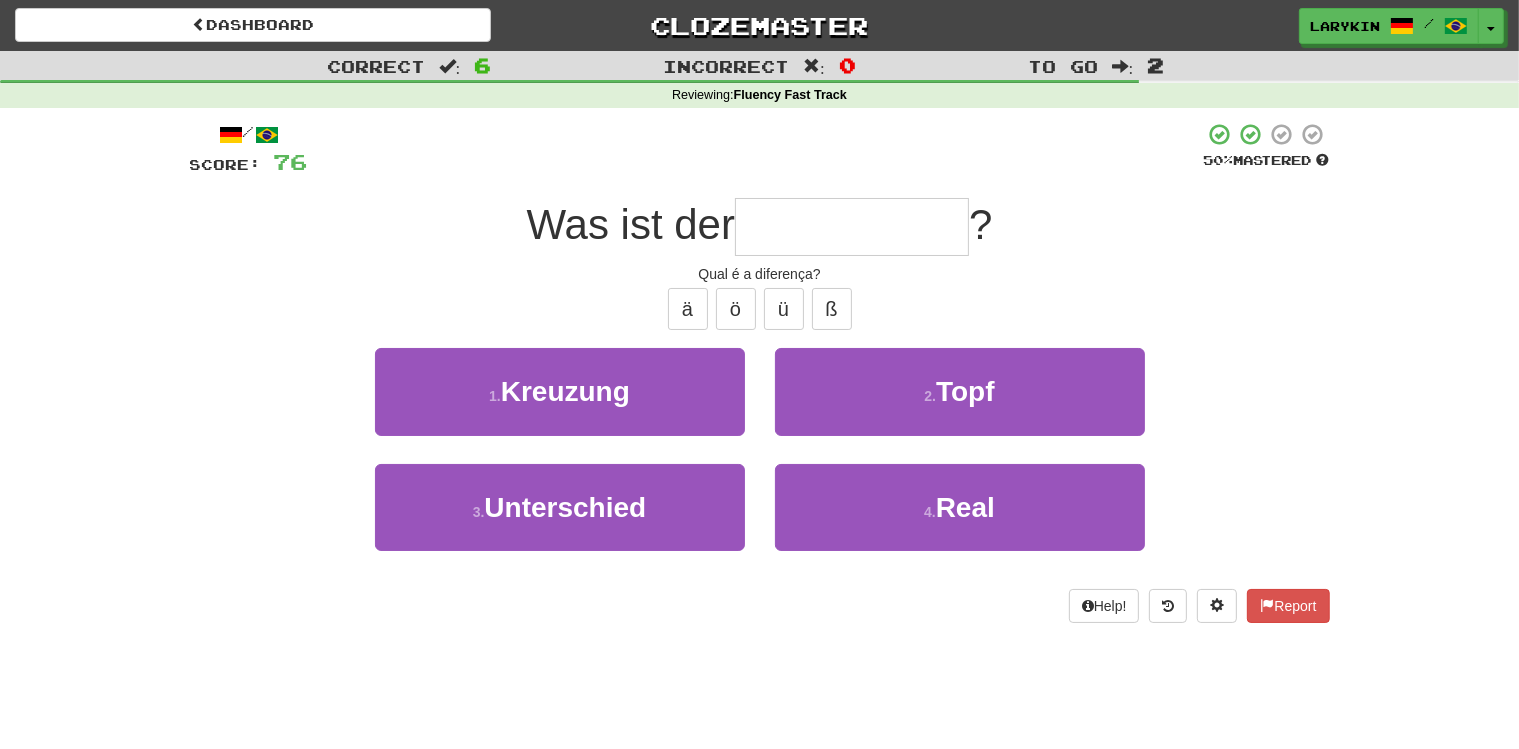 type on "**********" 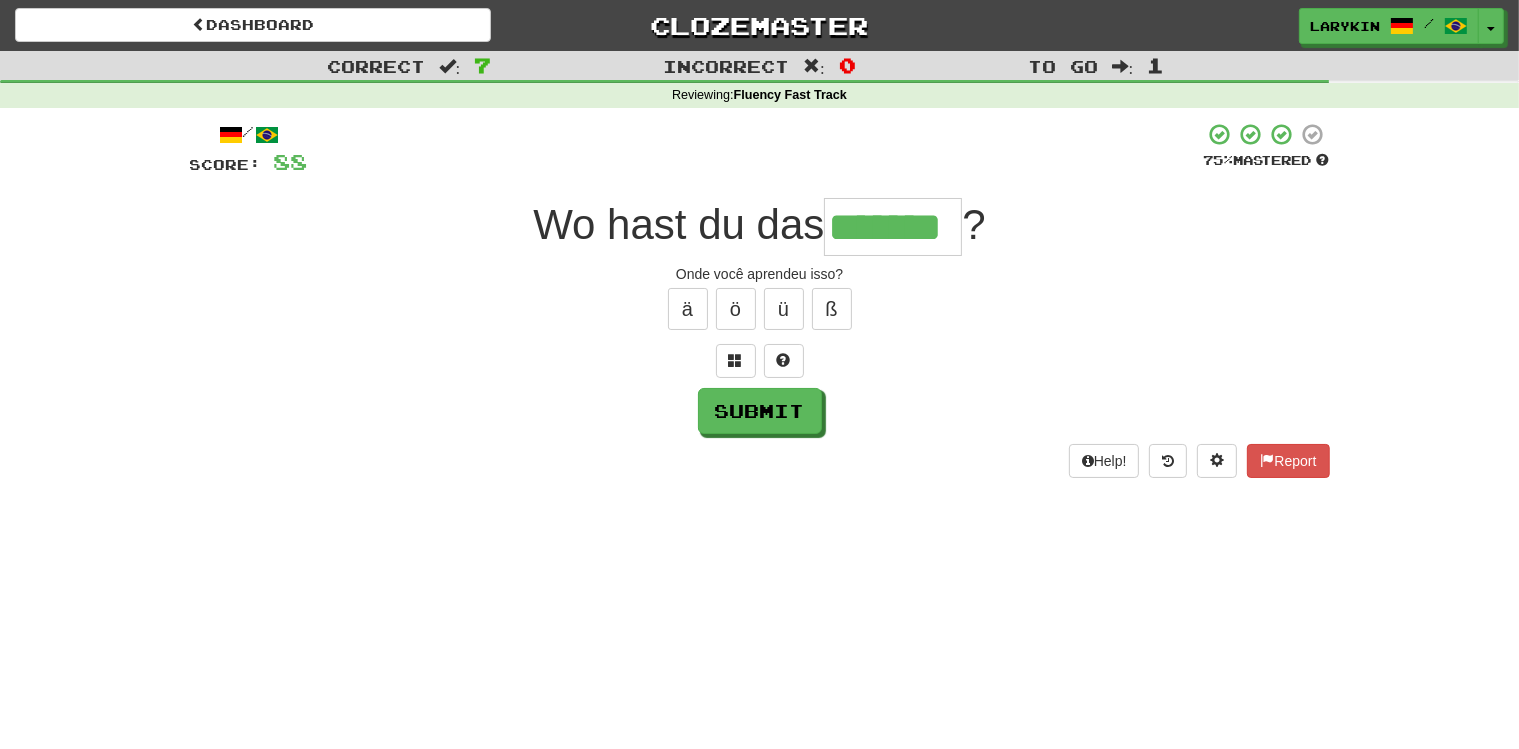 type on "*******" 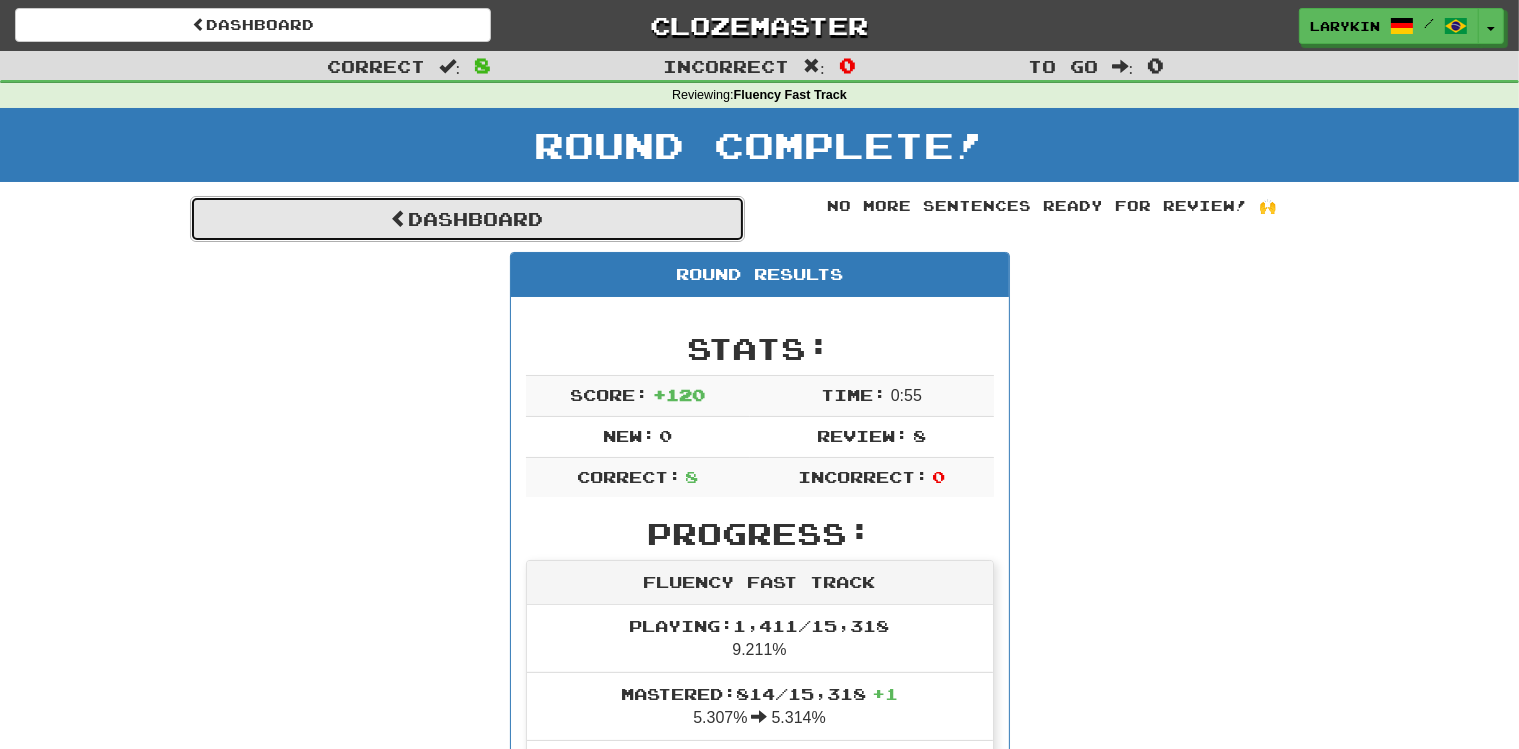 click on "Dashboard" at bounding box center (467, 219) 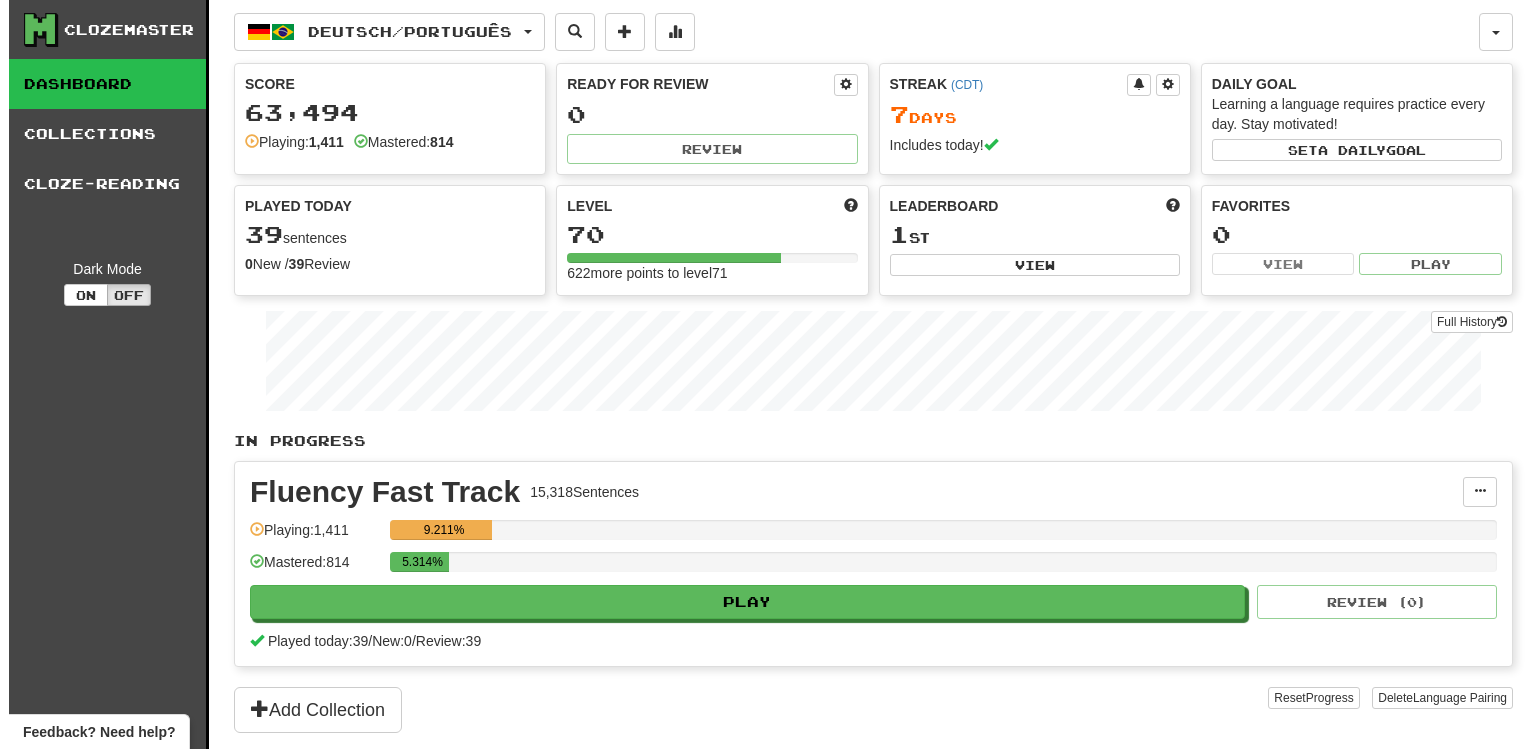 scroll, scrollTop: 0, scrollLeft: 0, axis: both 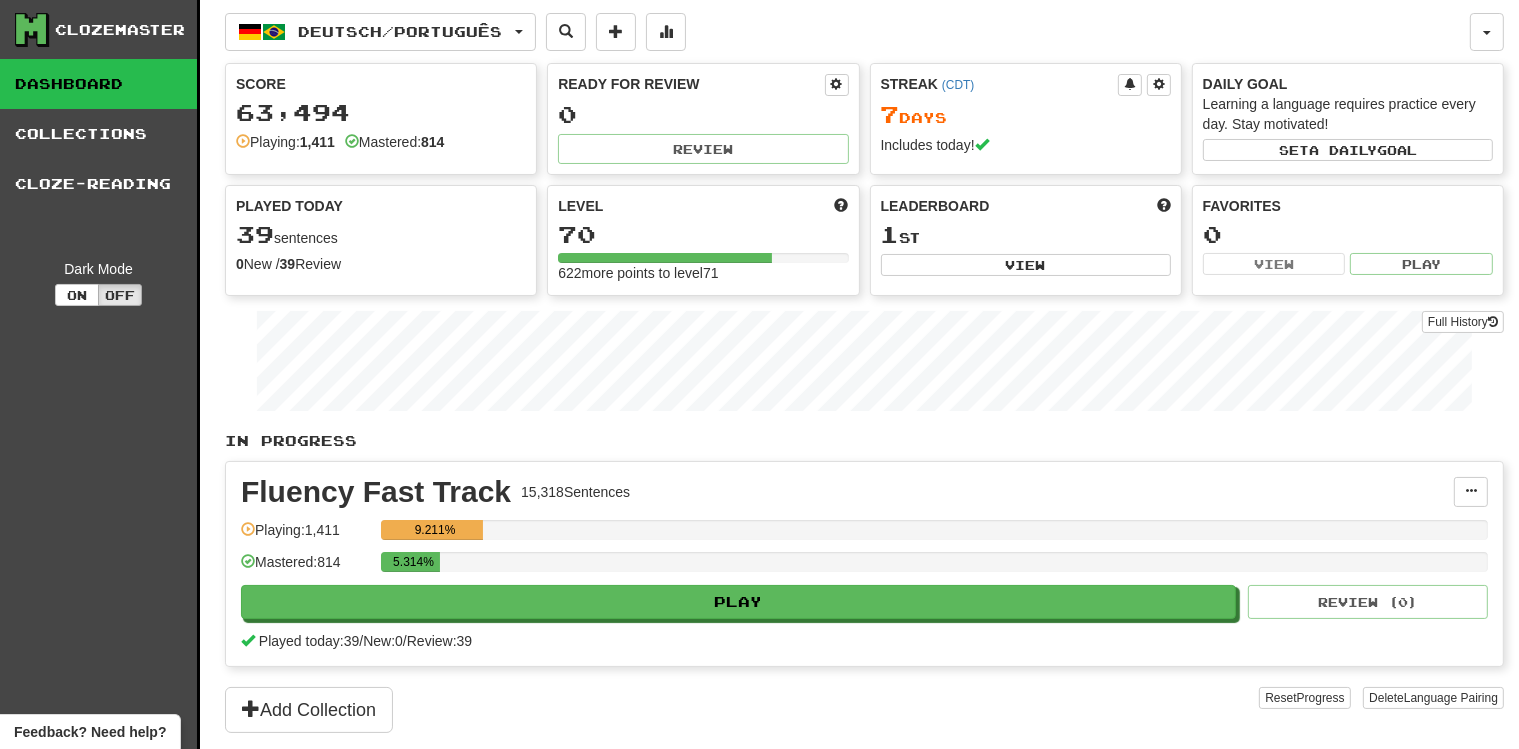 click on "Fluency Fast Track 15,318  Sentences Manage Sentences Unpin from Dashboard  Playing:  1,411 9.211%  Mastered:  814 5.314% Play Review ( 0 )   Played today:  39  /  New:  0  /  Review:  39" at bounding box center (864, 564) 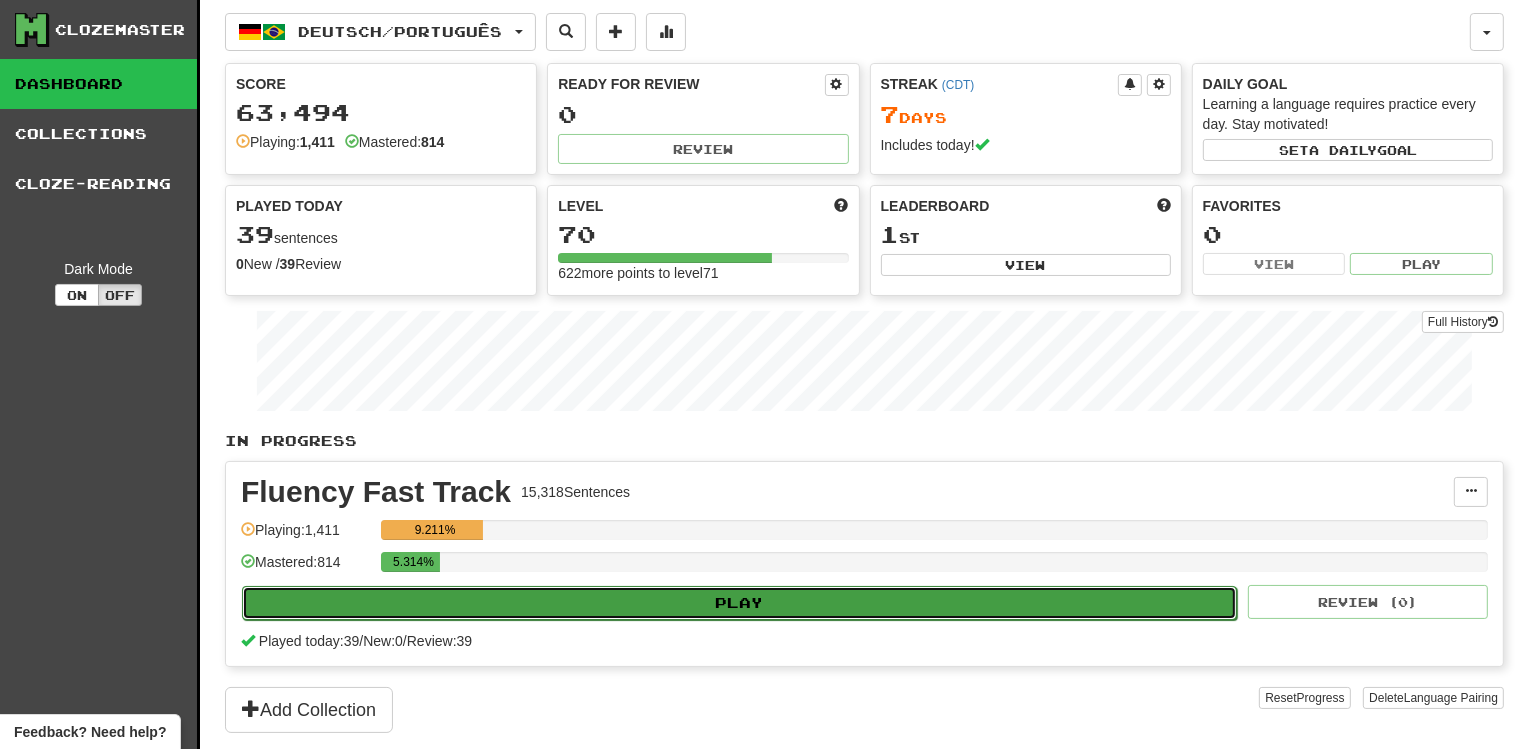 click on "Play" at bounding box center [739, 603] 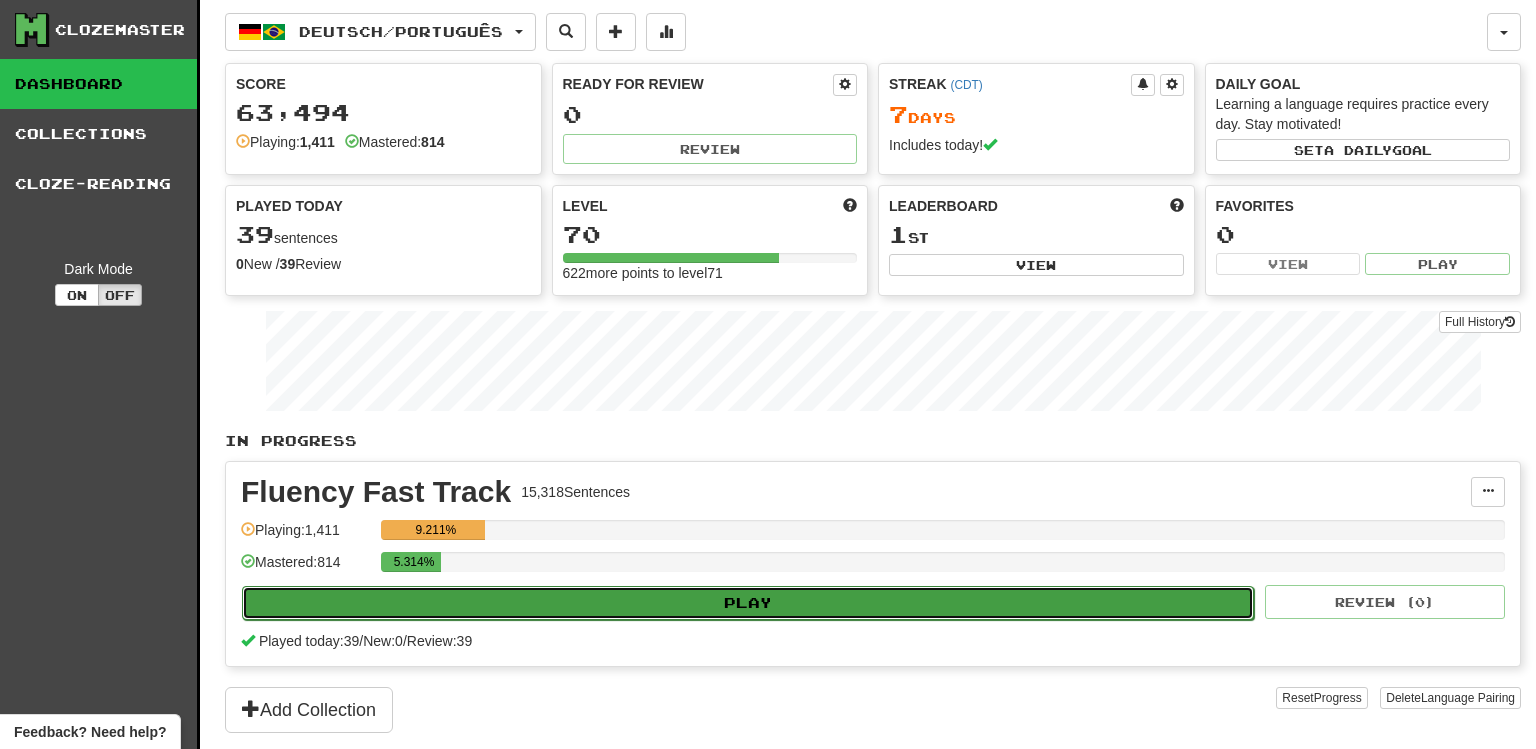 select on "**" 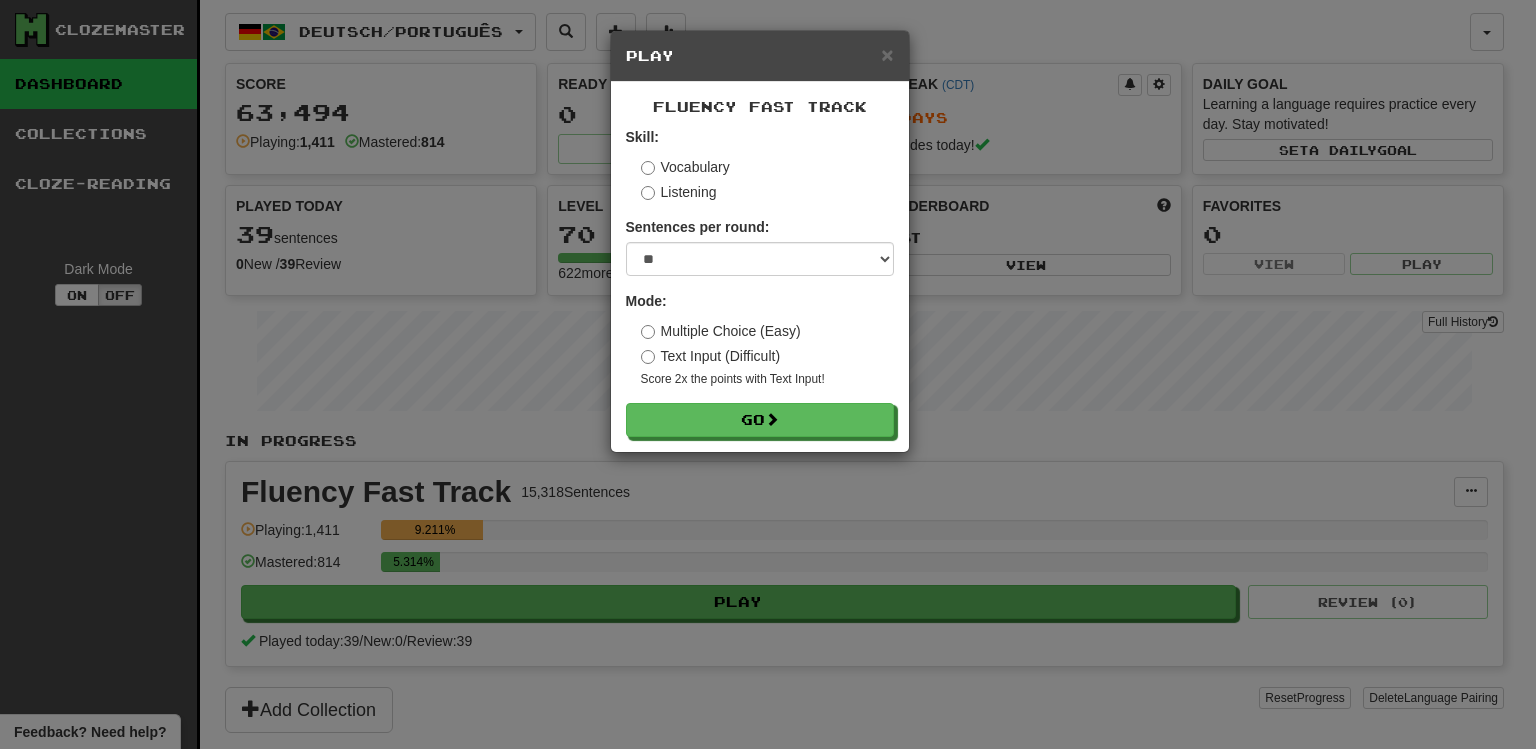 click on "Multiple Choice (Easy)" at bounding box center [721, 331] 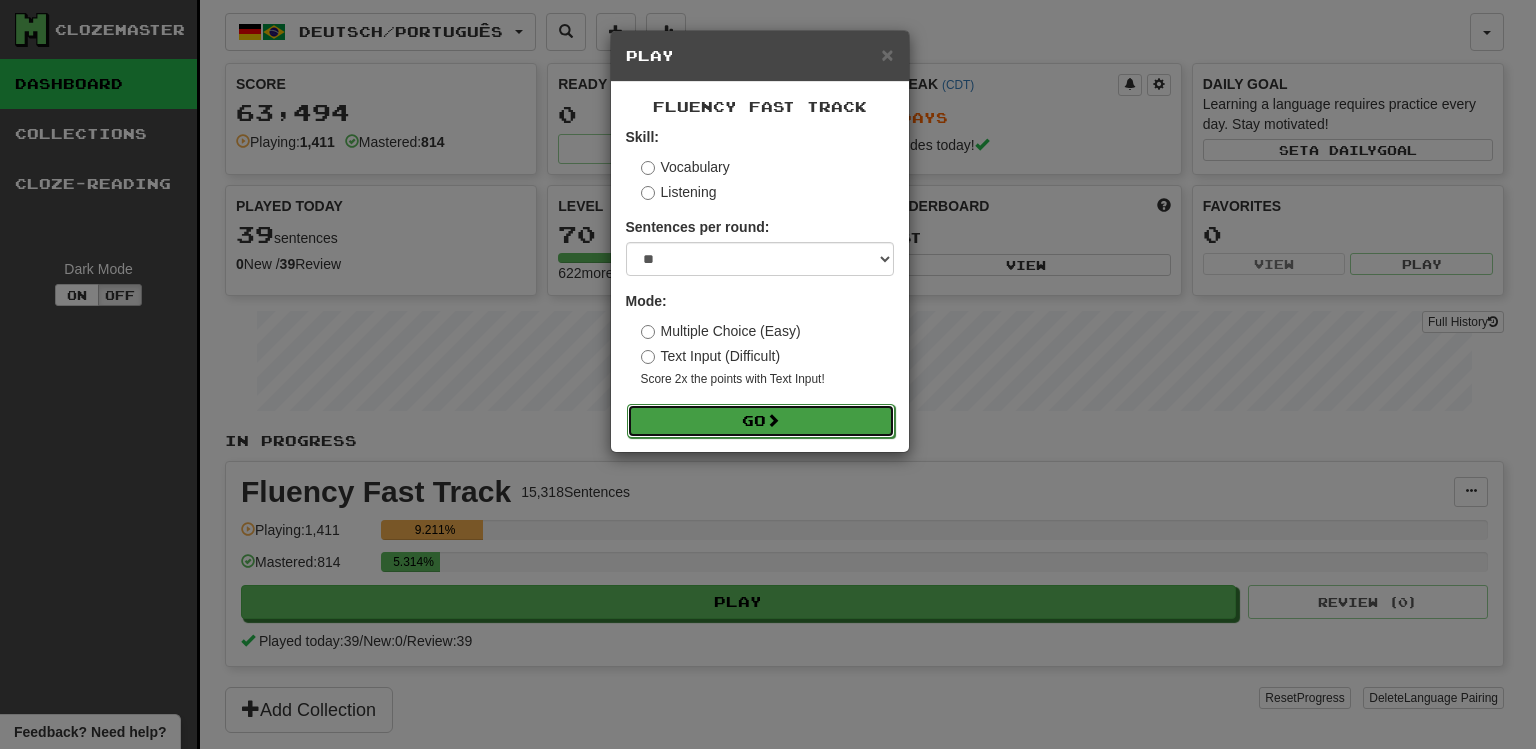 click on "Go" at bounding box center (761, 421) 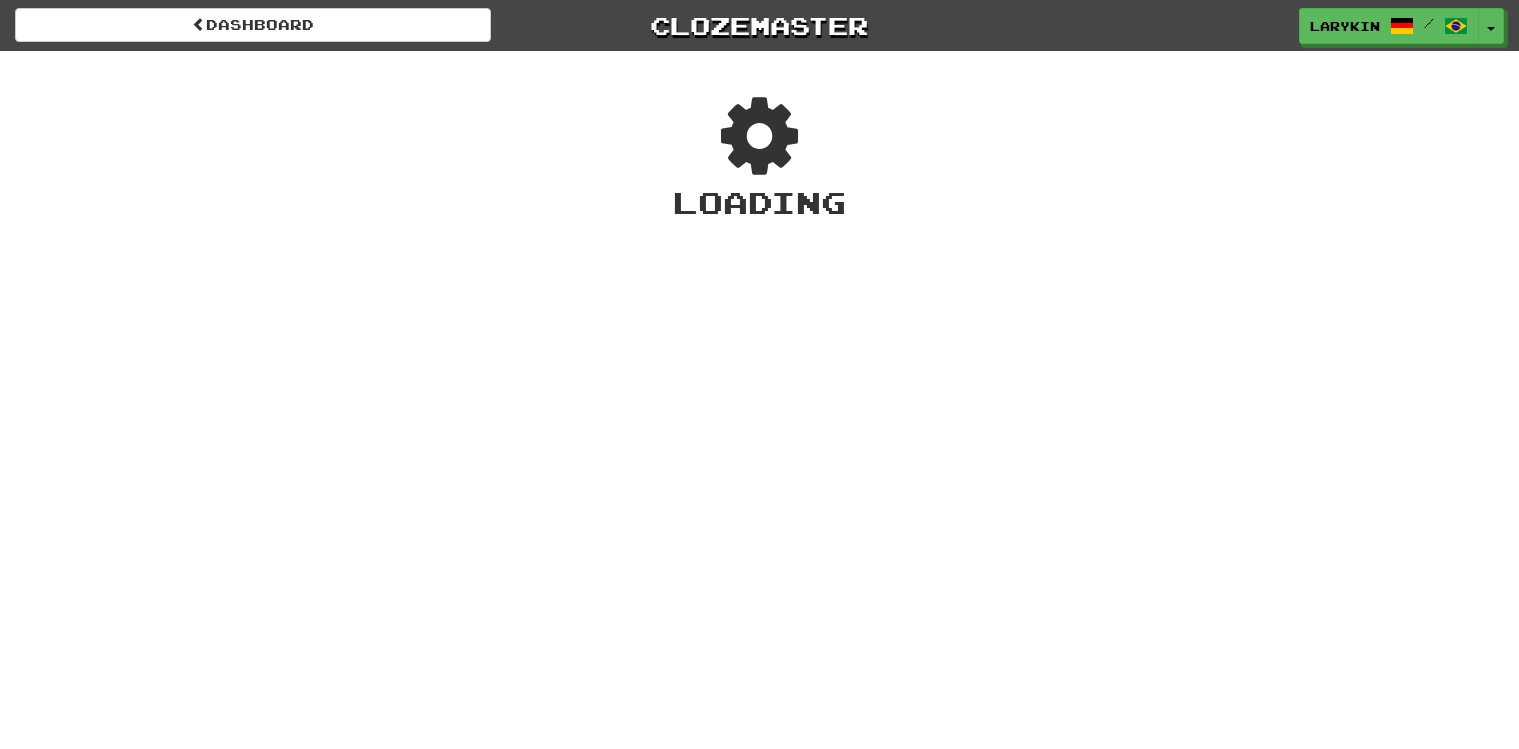scroll, scrollTop: 0, scrollLeft: 0, axis: both 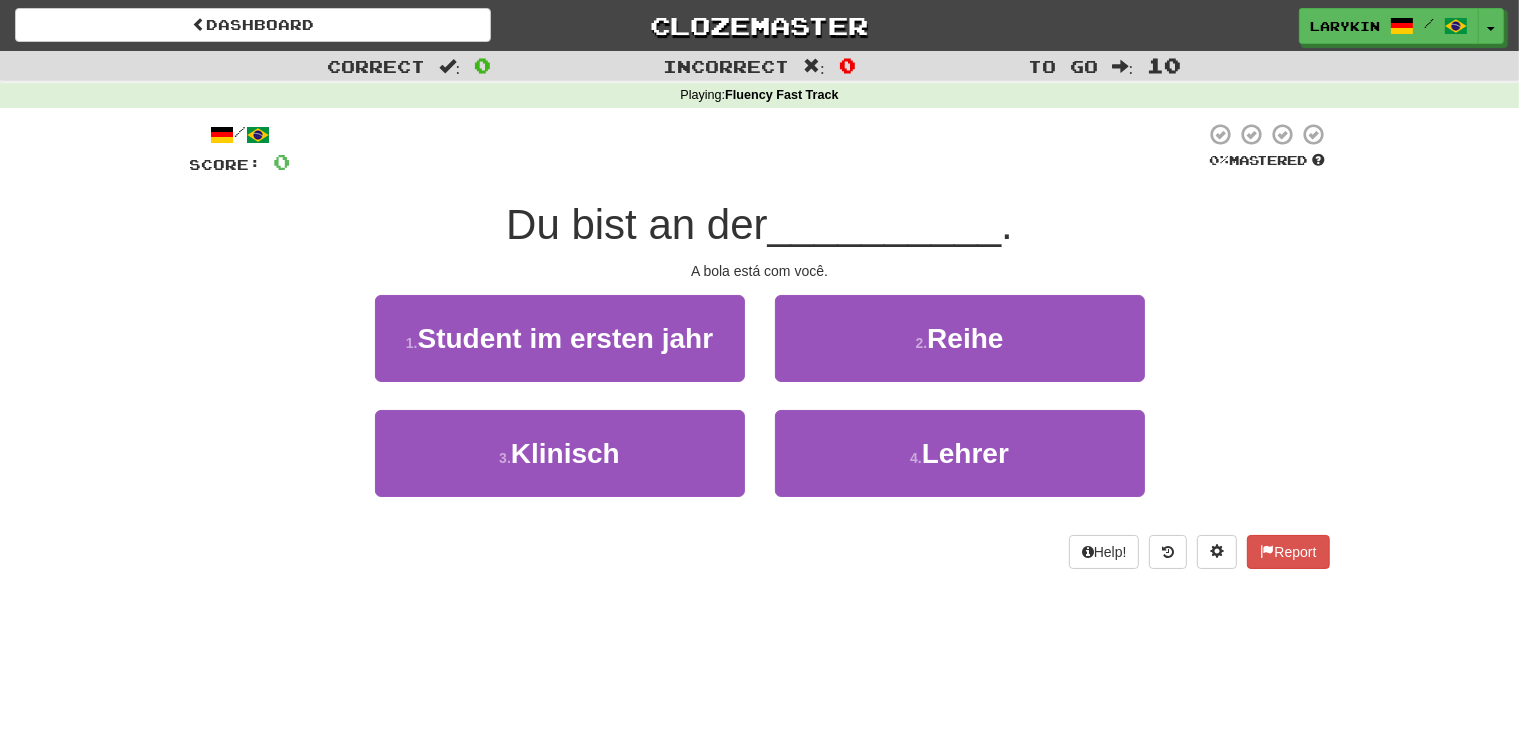 click on "Dashboard
Clozemaster
larykin
/
Toggle Dropdown
Dashboard
Leaderboard
Activity Feed
Notifications
Profile
Discussions
Português
/
English
Streak:
166
Review:
155
Points Today: 0
Deutsch
/
Português
Streak:
7
Review:
0
Points Today: 644
العربية
/
English
Streak:
0
Review:
2,001
Points Today: 0
Gaeilge
/
English
Streak:
0
Review:
731
Points Today: 0
Deutsch
/
English
Streak:
0
Review:
119
Points Today: 0
한국어
/
English
Streak:
0
Review:
64
Points Today: 0
Latina
/
English
Streak:
0
Review:
0
Points Today: 0
Nahuatl
/" at bounding box center [759, 374] 